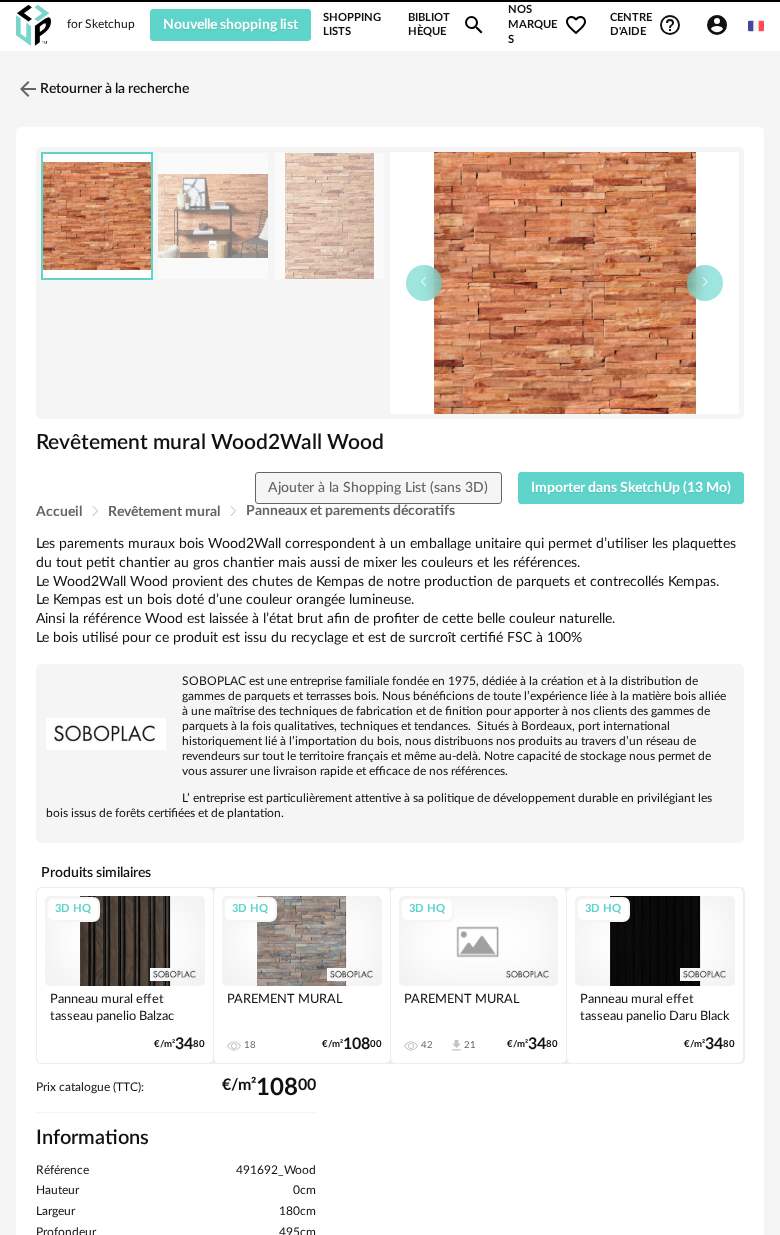 scroll, scrollTop: 0, scrollLeft: 0, axis: both 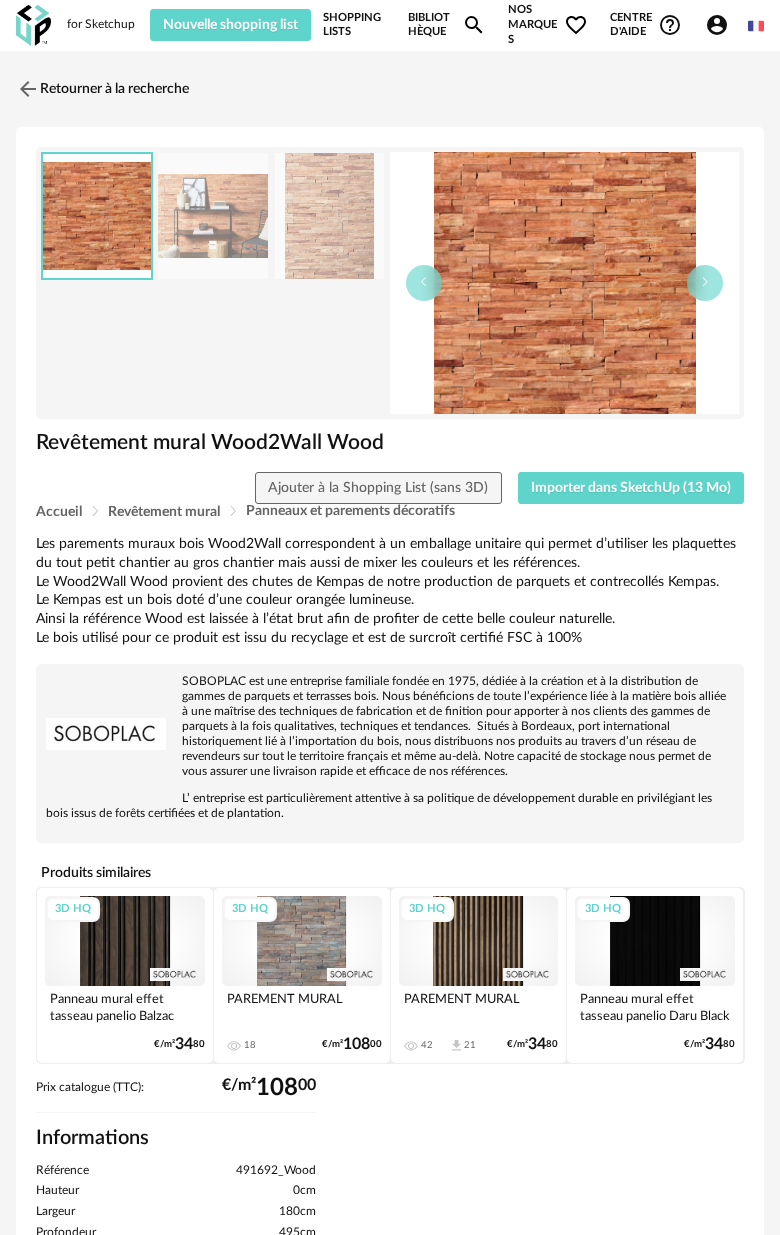 click on "Bibliothèque Magnify icon" at bounding box center [447, 25] 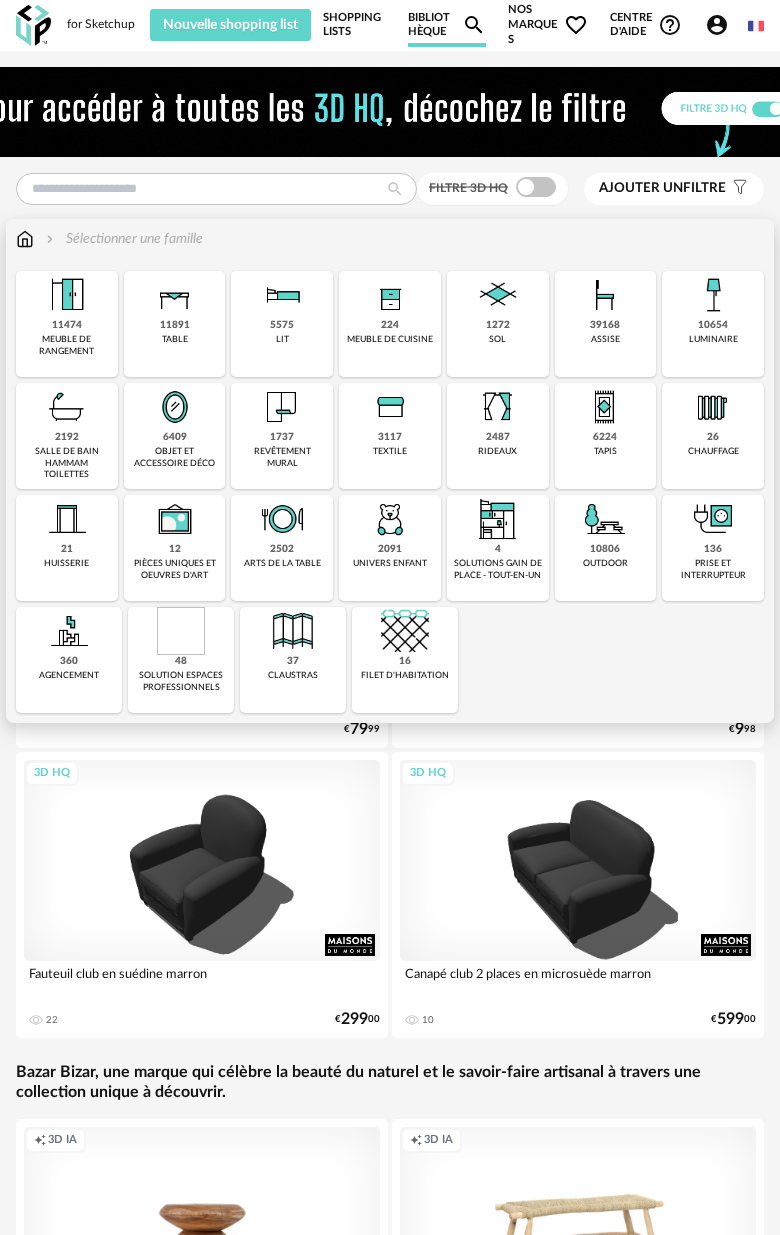 click at bounding box center [498, 295] 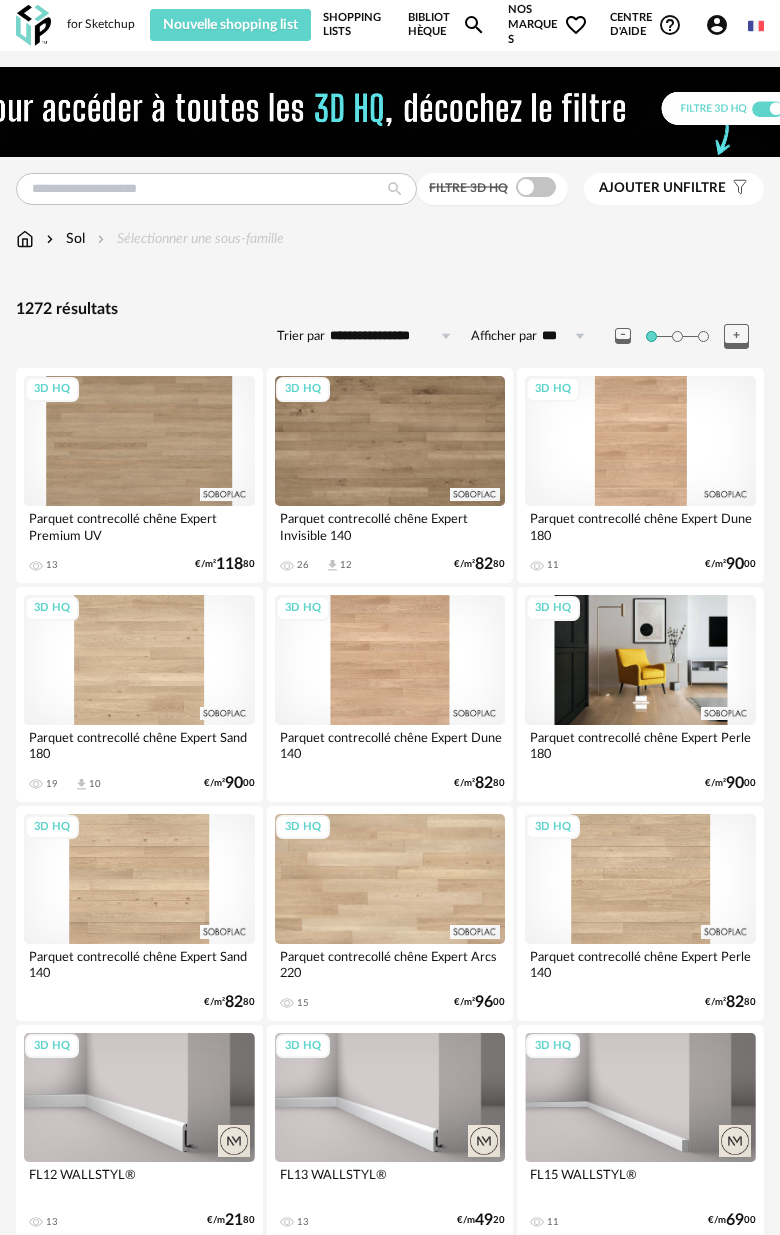 click on "3D HQ" at bounding box center [640, 660] 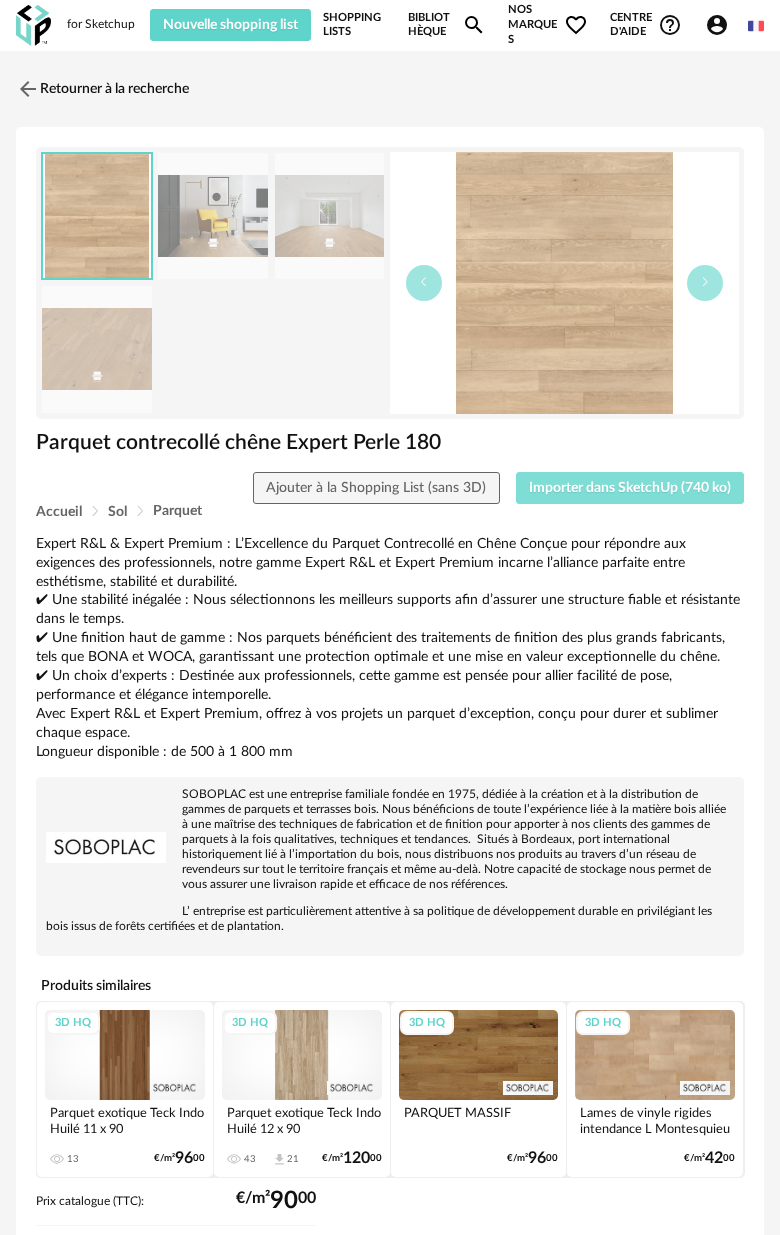 click on "Importer dans SketchUp (740 ko)" at bounding box center (630, 488) 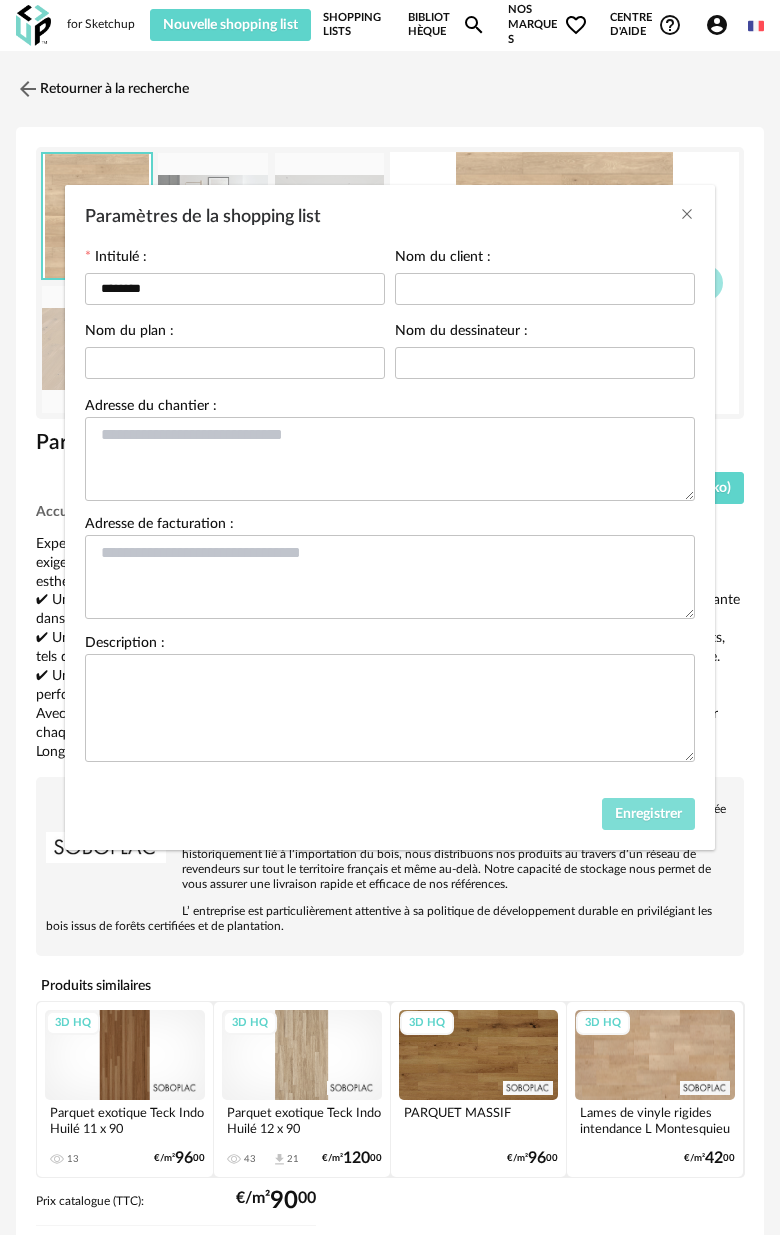 click on "Enregistrer" at bounding box center [648, 814] 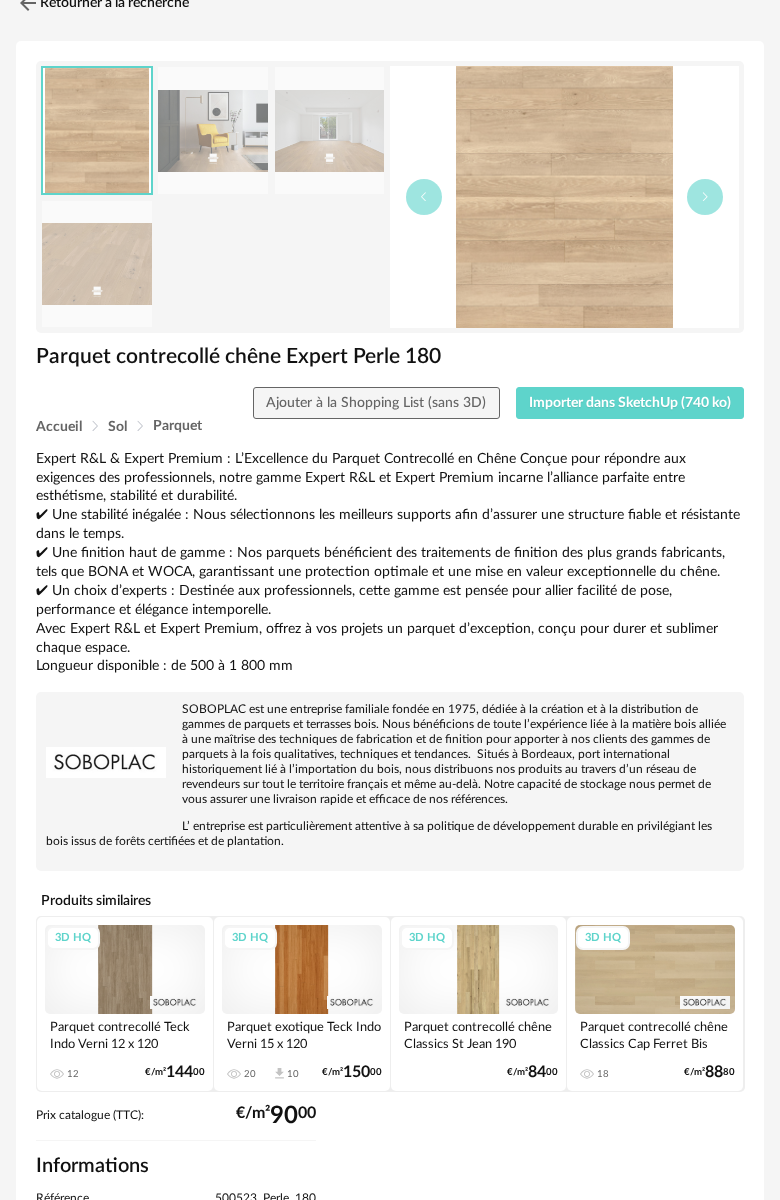 scroll, scrollTop: 0, scrollLeft: 0, axis: both 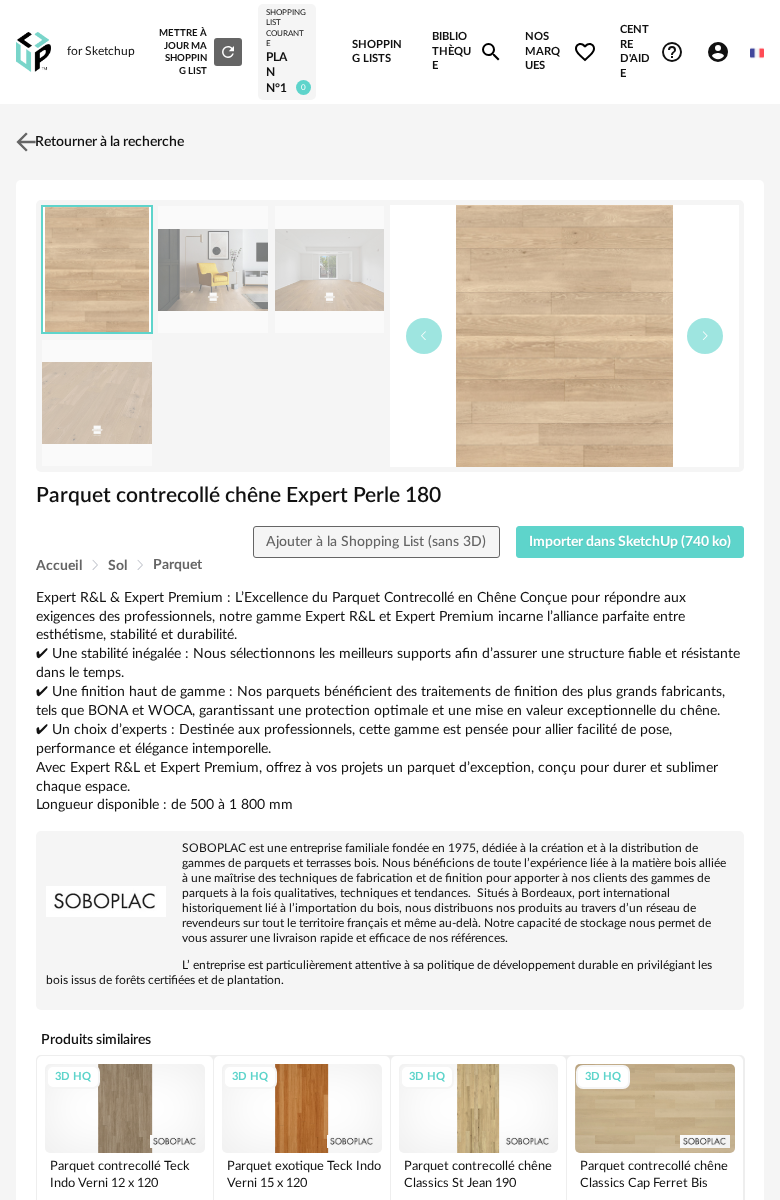 click at bounding box center [26, 142] 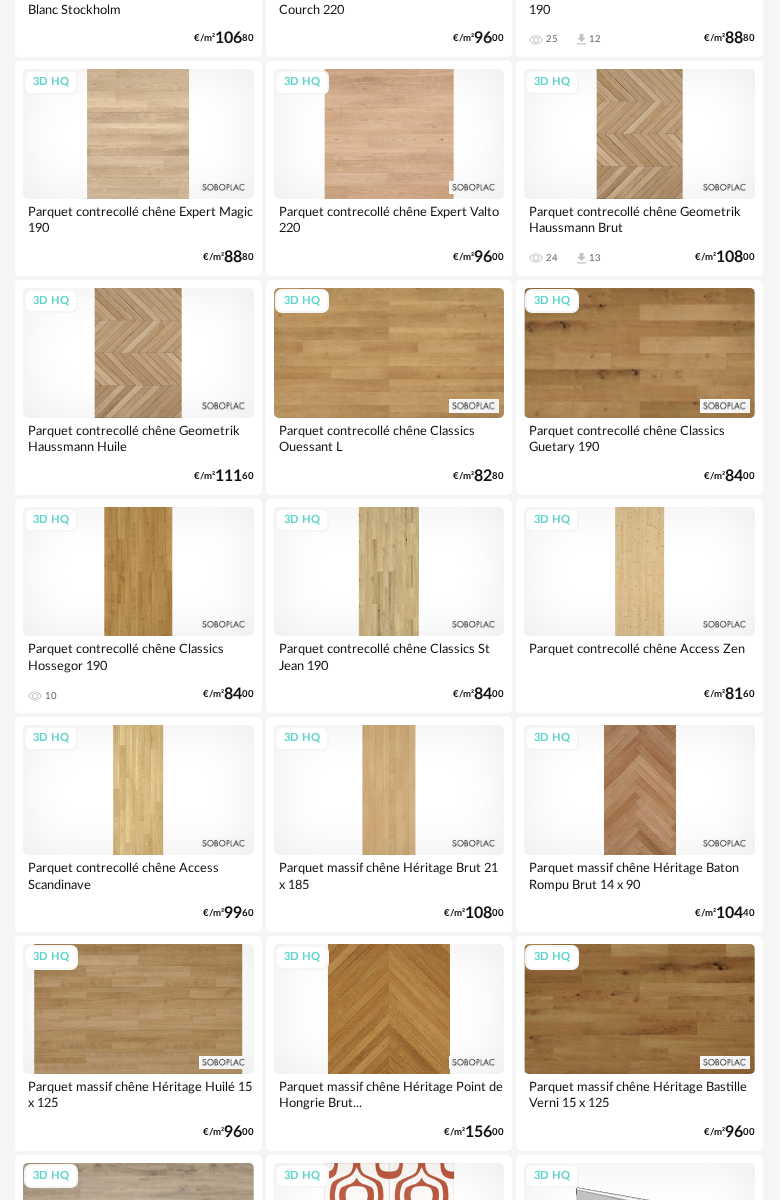 scroll, scrollTop: 2987, scrollLeft: 1, axis: both 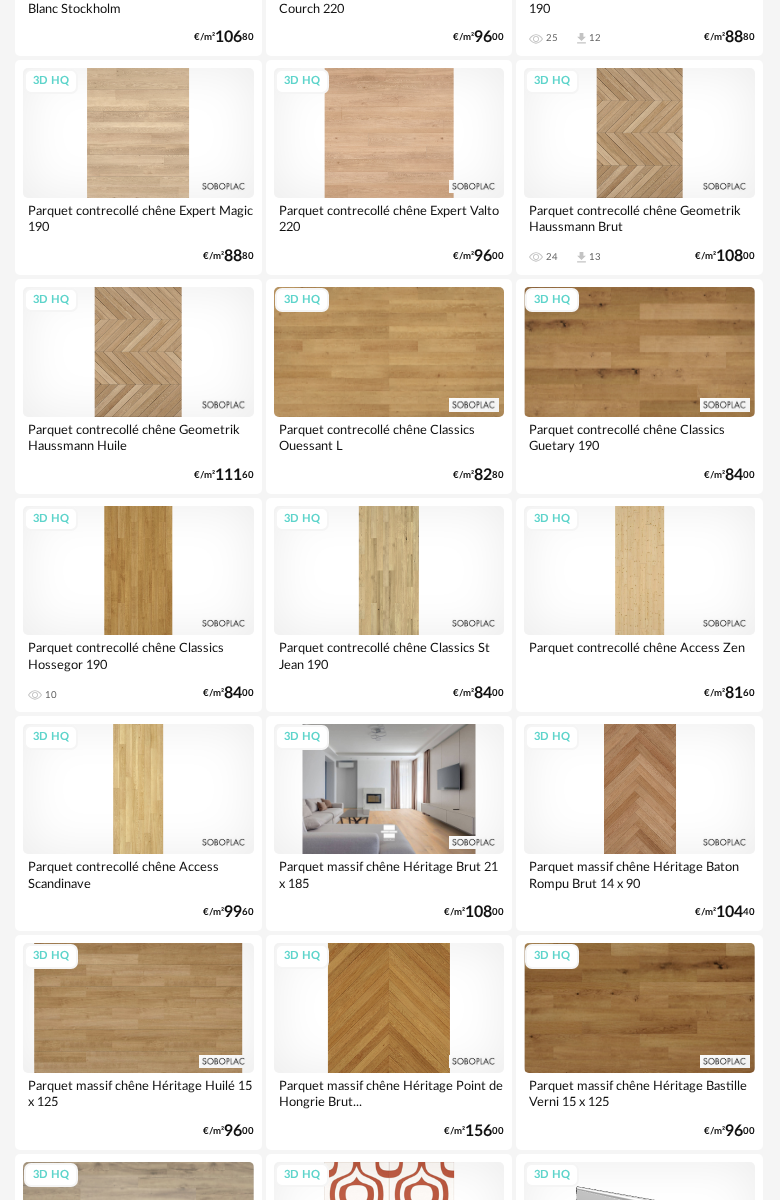 click on "3D HQ" at bounding box center (389, 789) 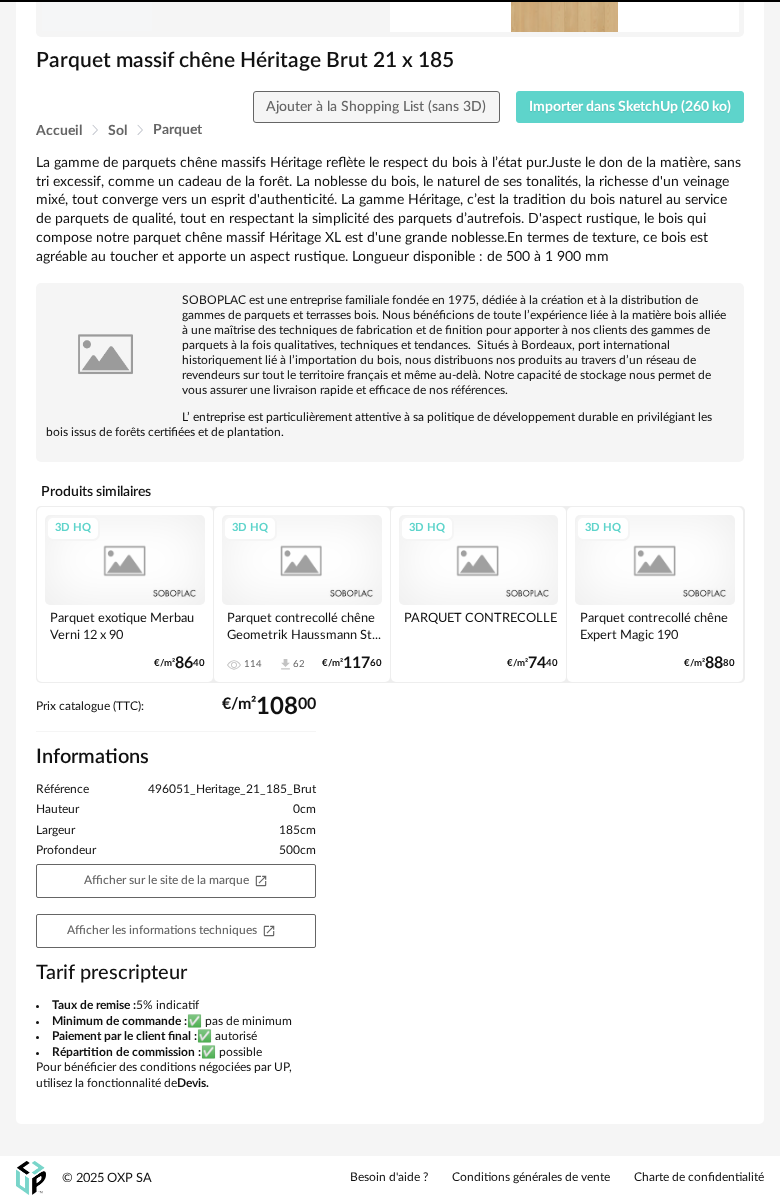 scroll, scrollTop: 0, scrollLeft: 0, axis: both 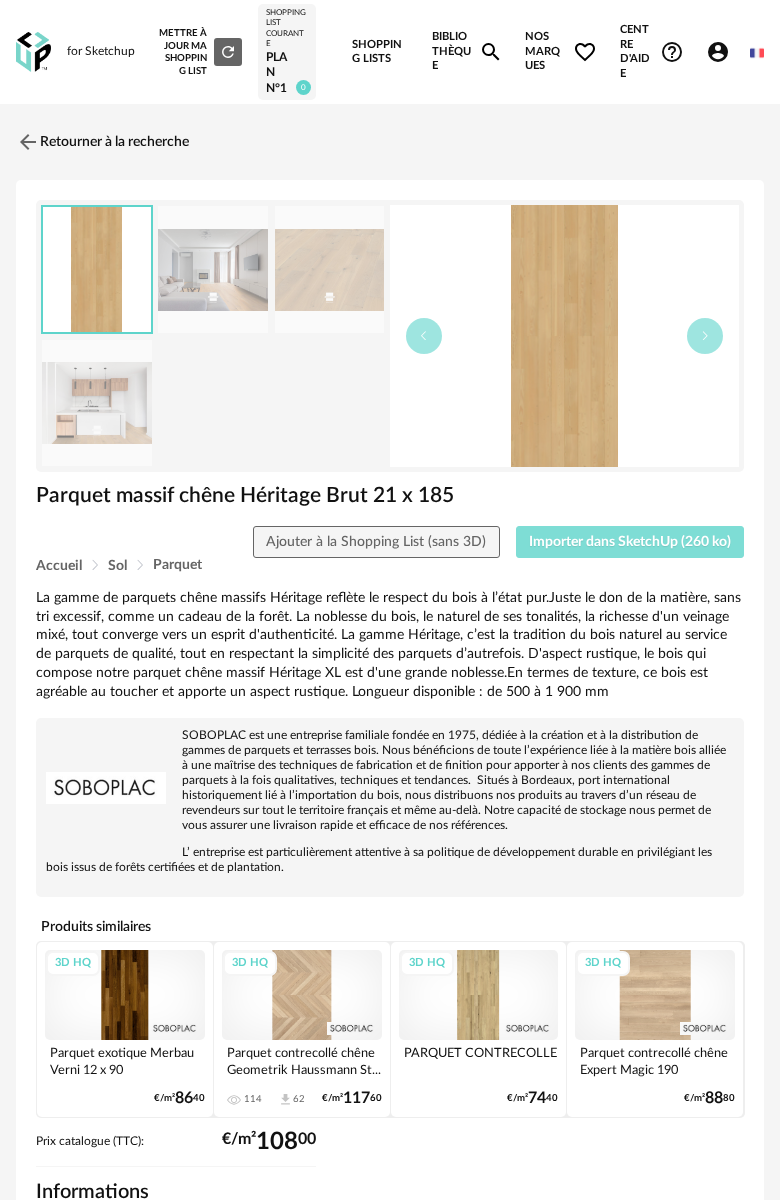 drag, startPoint x: 680, startPoint y: 538, endPoint x: 670, endPoint y: 537, distance: 10.049875 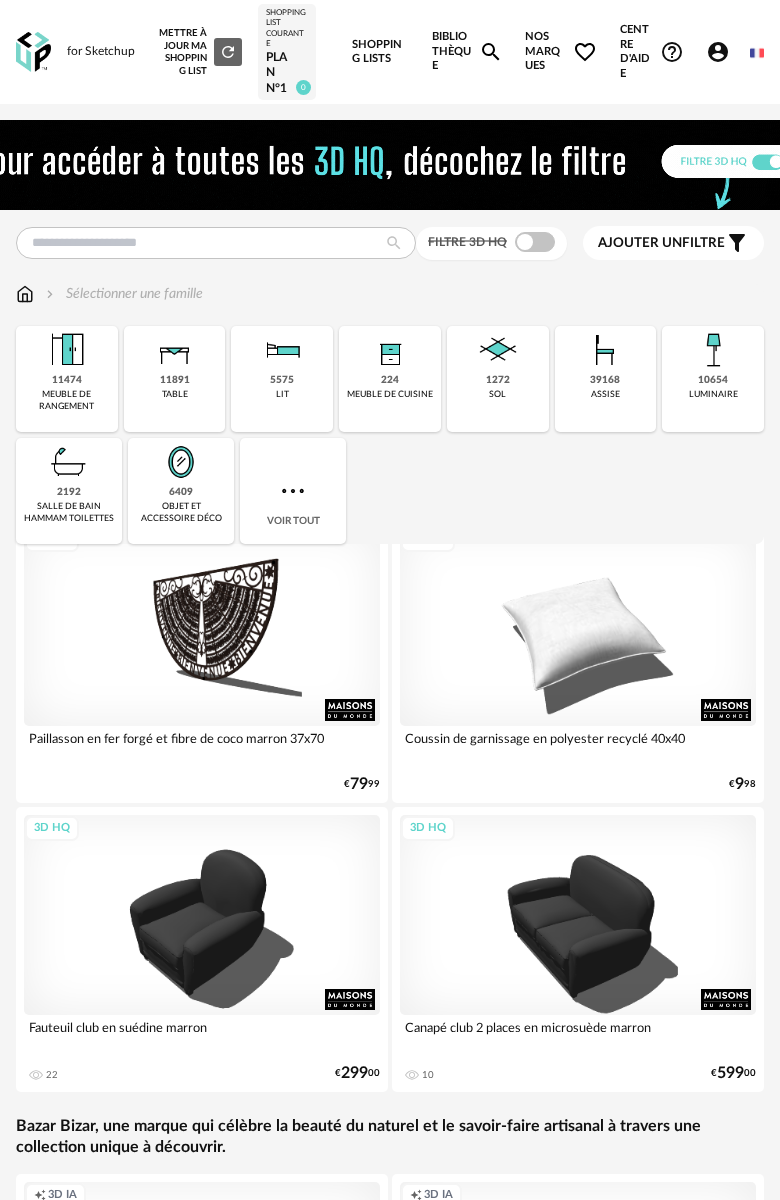 scroll, scrollTop: 0, scrollLeft: 0, axis: both 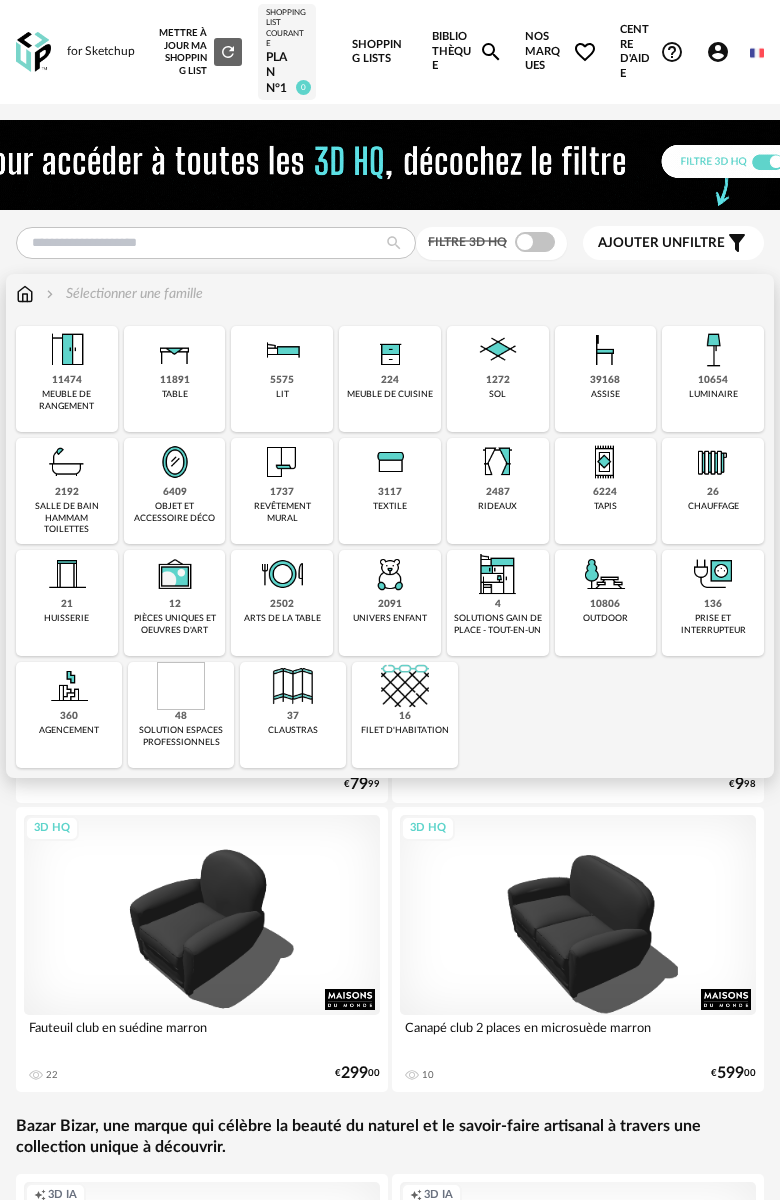 click at bounding box center (498, 462) 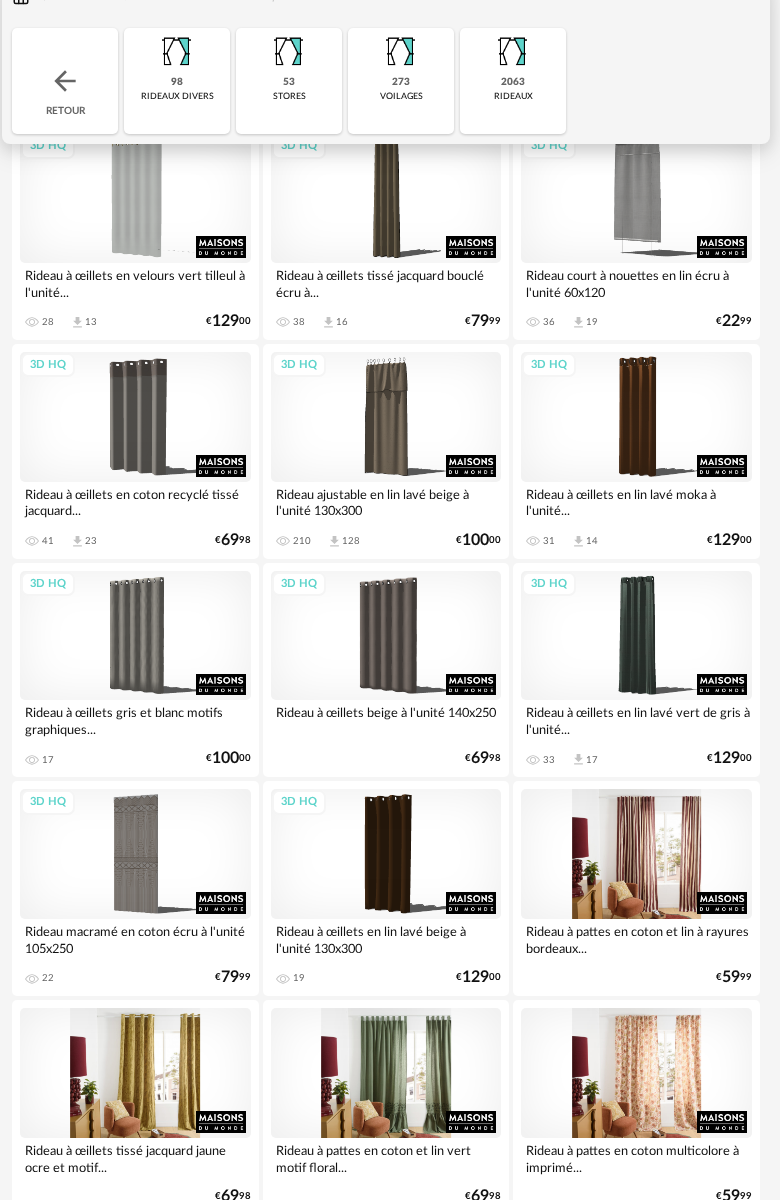 scroll, scrollTop: 0, scrollLeft: 4, axis: horizontal 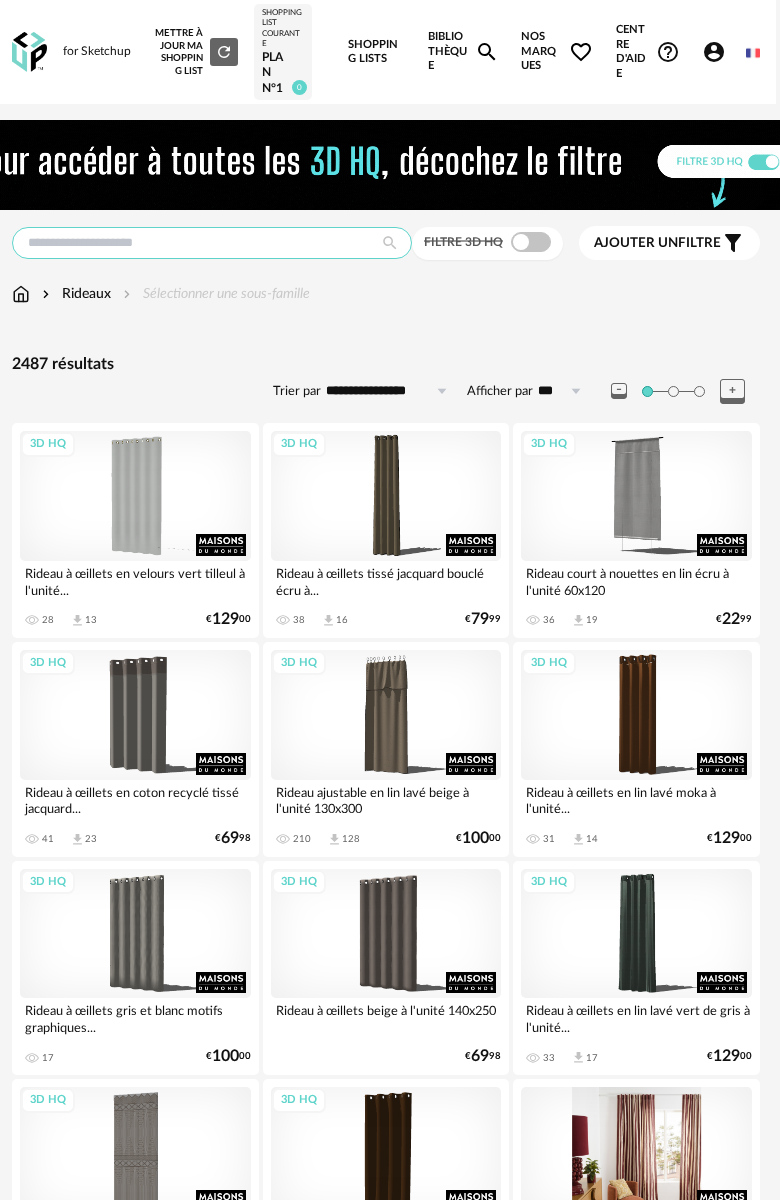 click at bounding box center [212, 243] 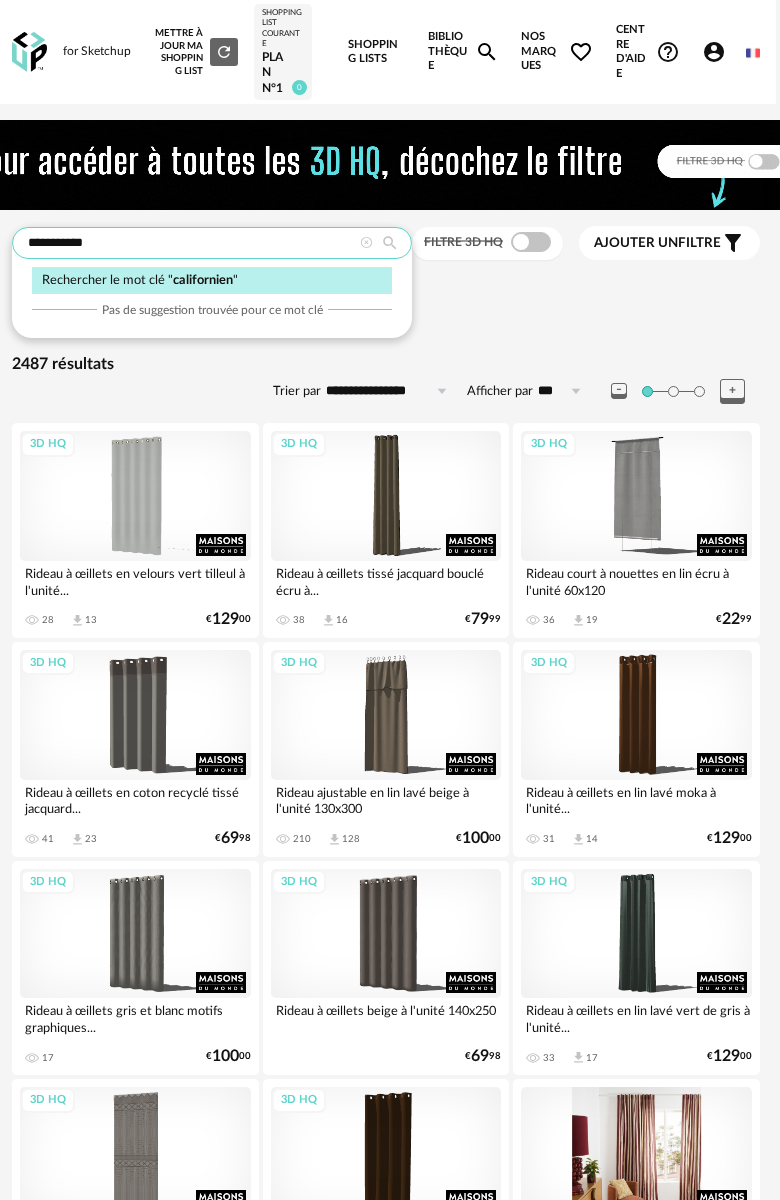 type on "**********" 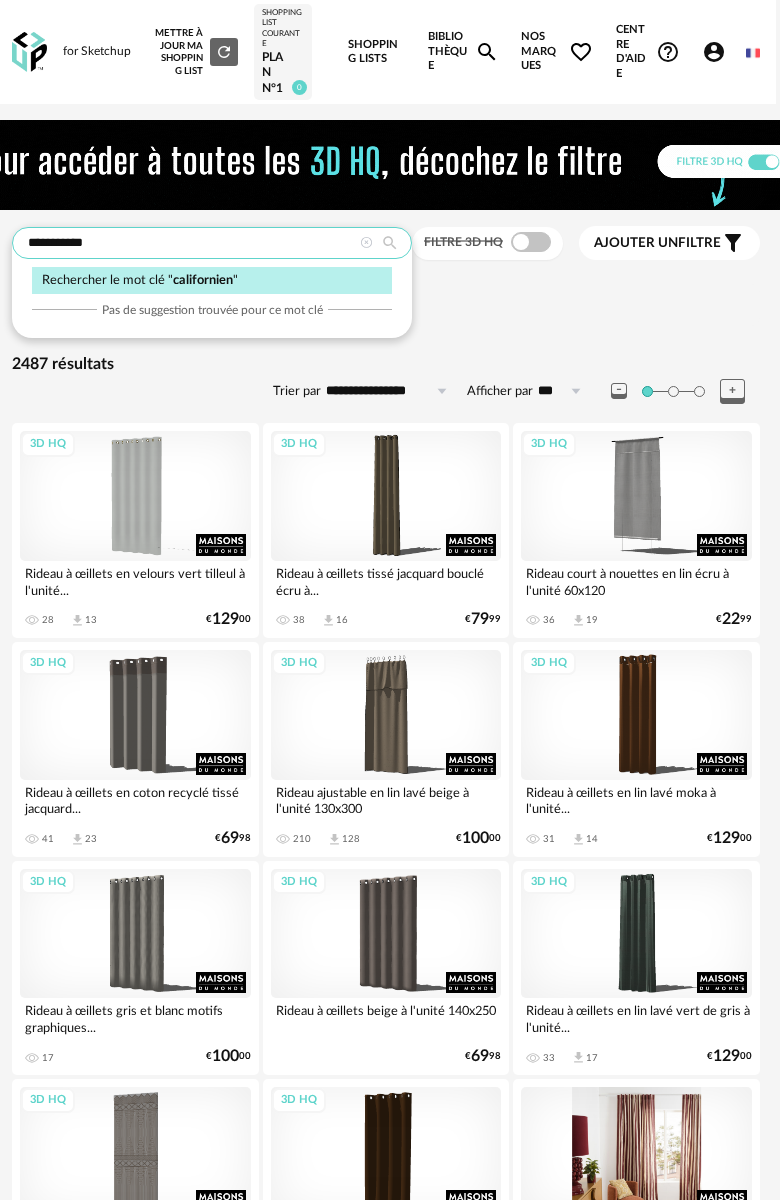 type on "**********" 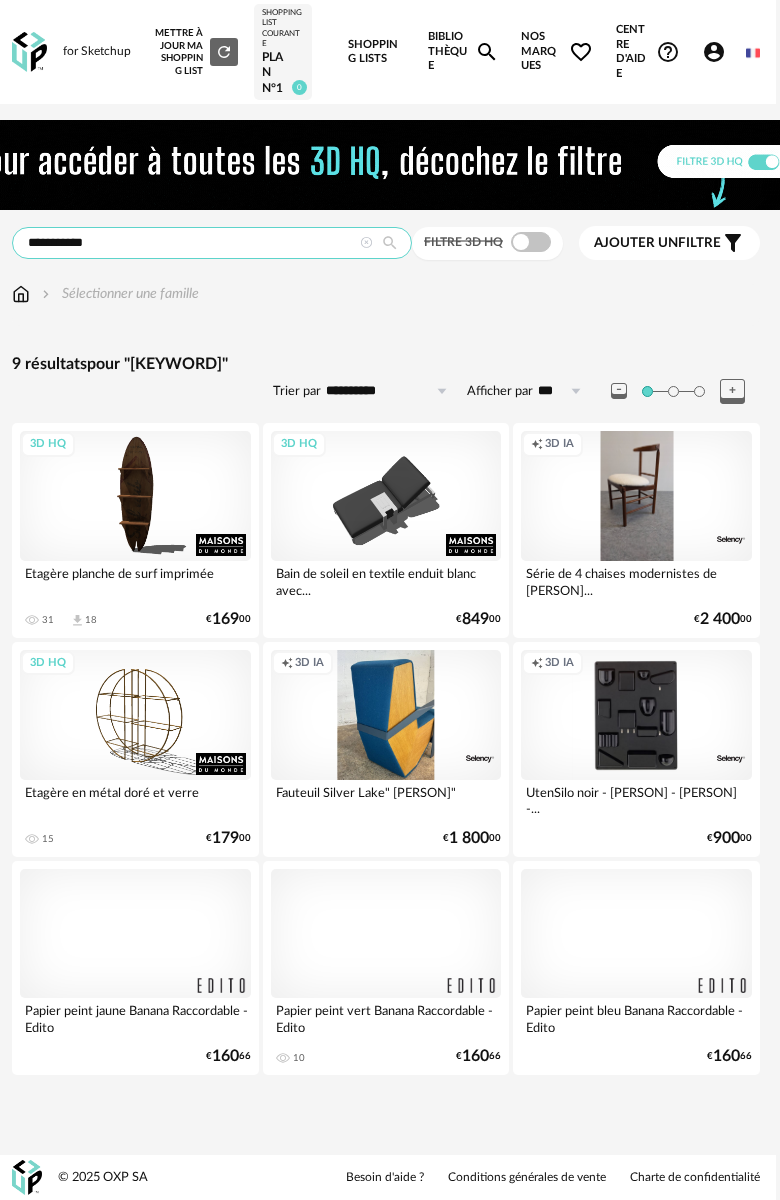 scroll, scrollTop: 0, scrollLeft: 0, axis: both 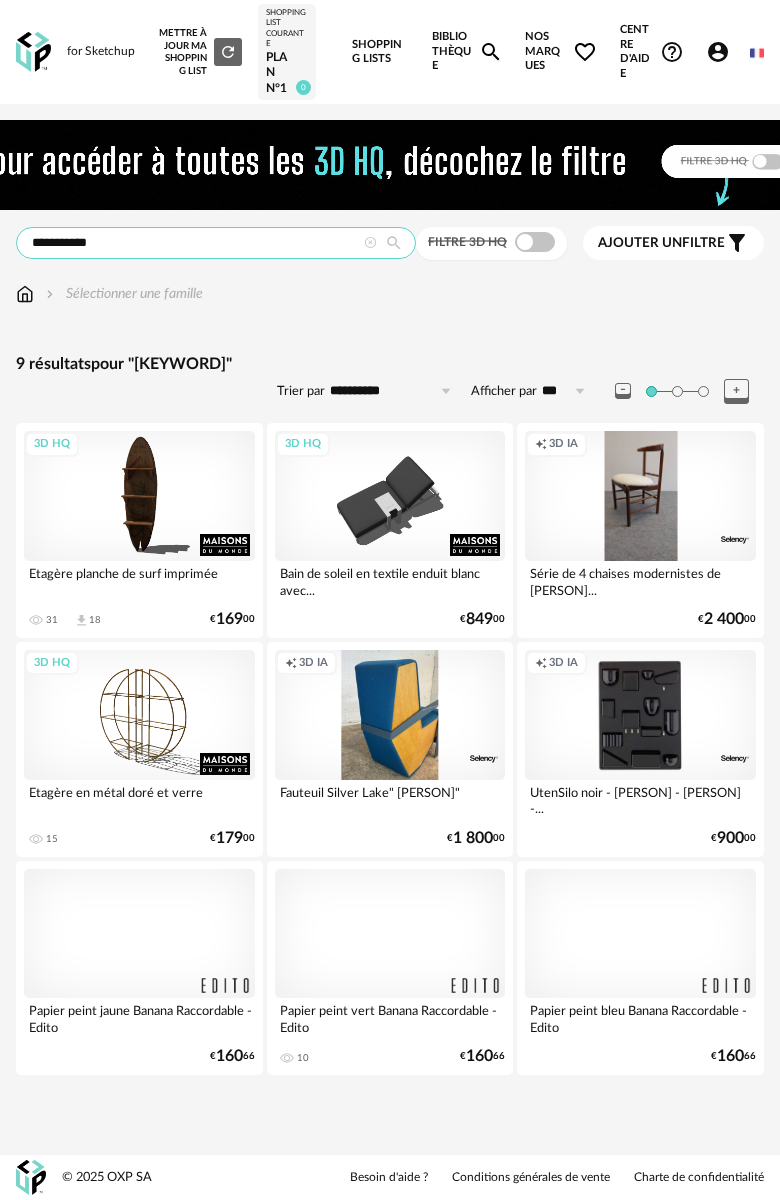 drag, startPoint x: 198, startPoint y: 243, endPoint x: 157, endPoint y: 262, distance: 45.188496 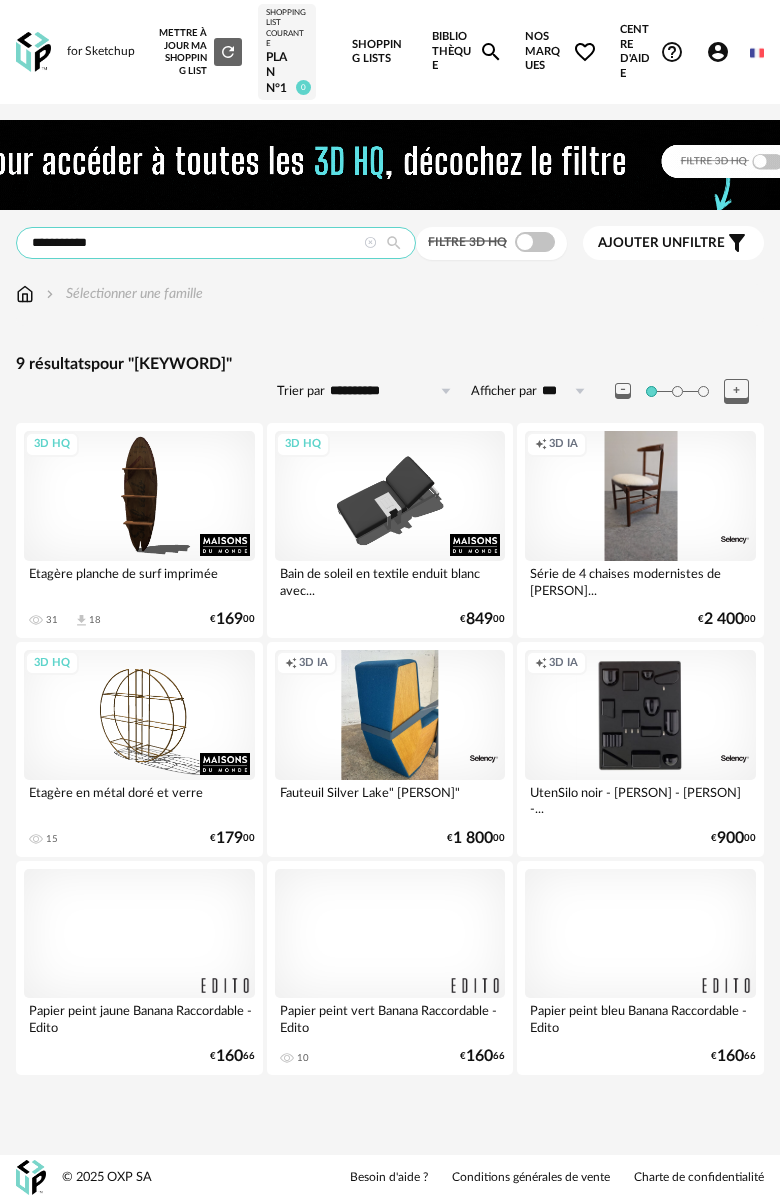click on "**********" at bounding box center [390, 615] 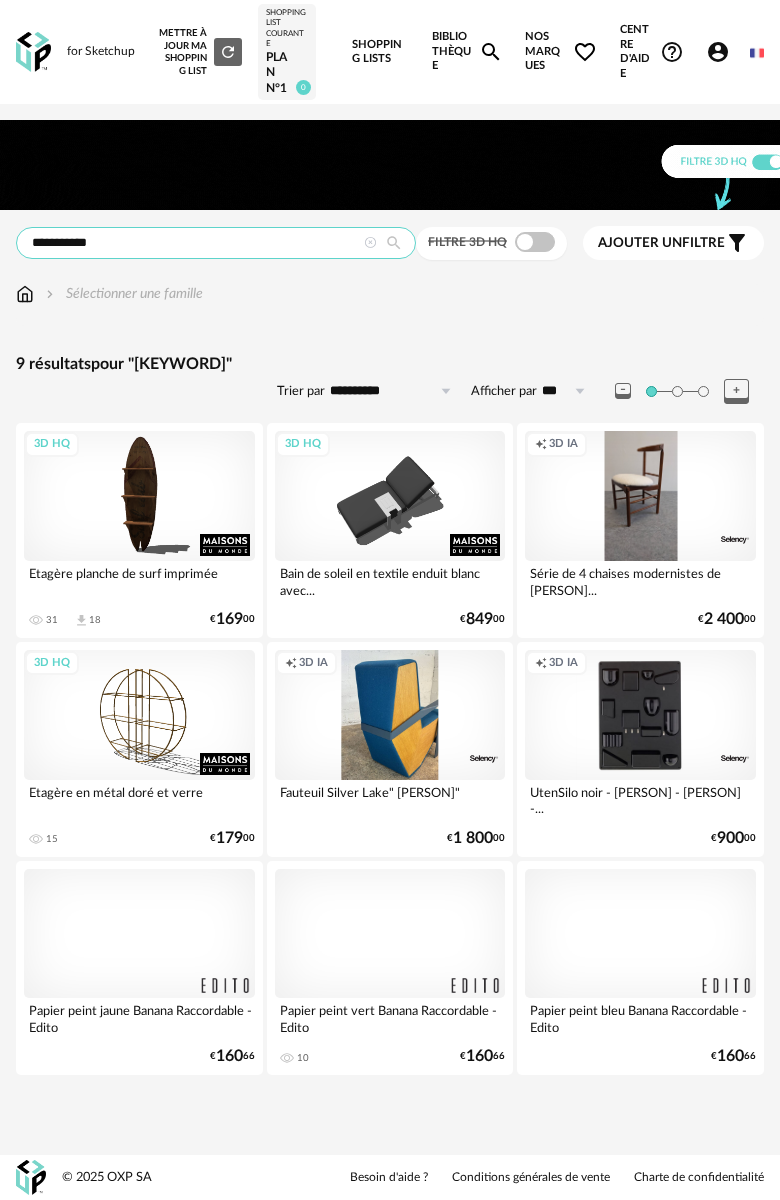 drag, startPoint x: 157, startPoint y: 239, endPoint x: -46, endPoint y: 229, distance: 203.24615 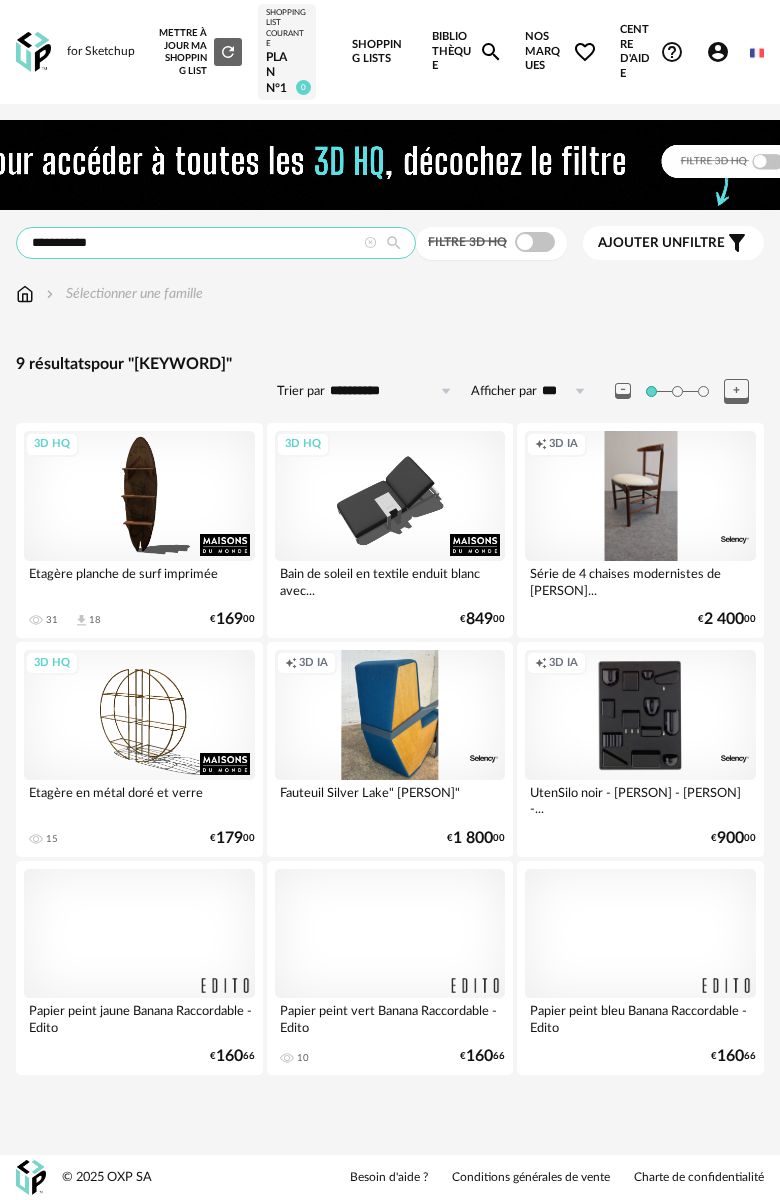 click on "**********" at bounding box center [390, 600] 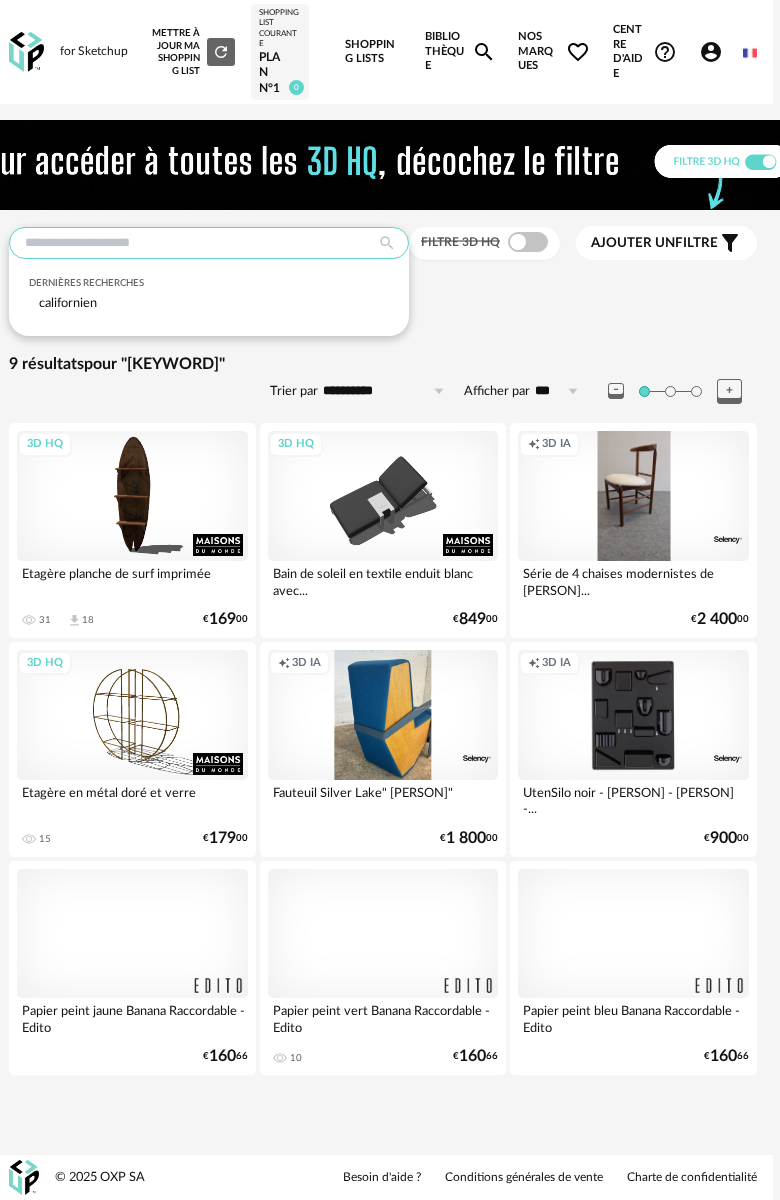scroll, scrollTop: 0, scrollLeft: 8, axis: horizontal 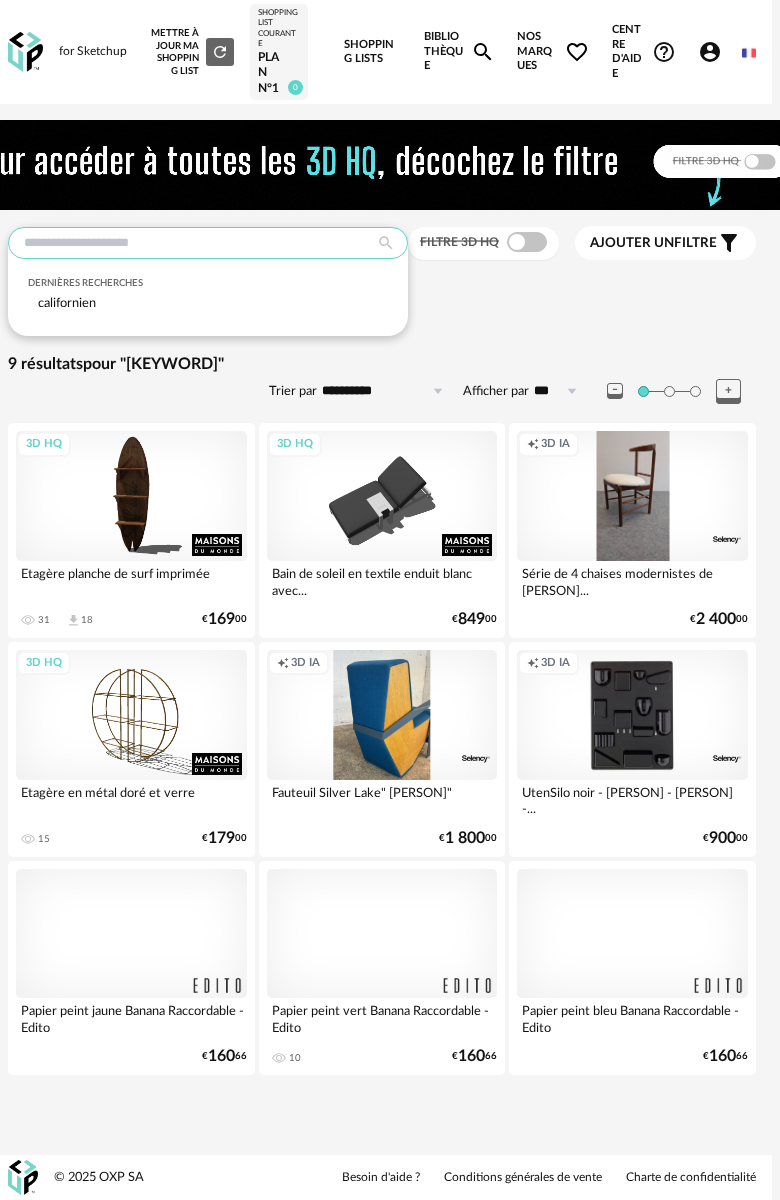 type 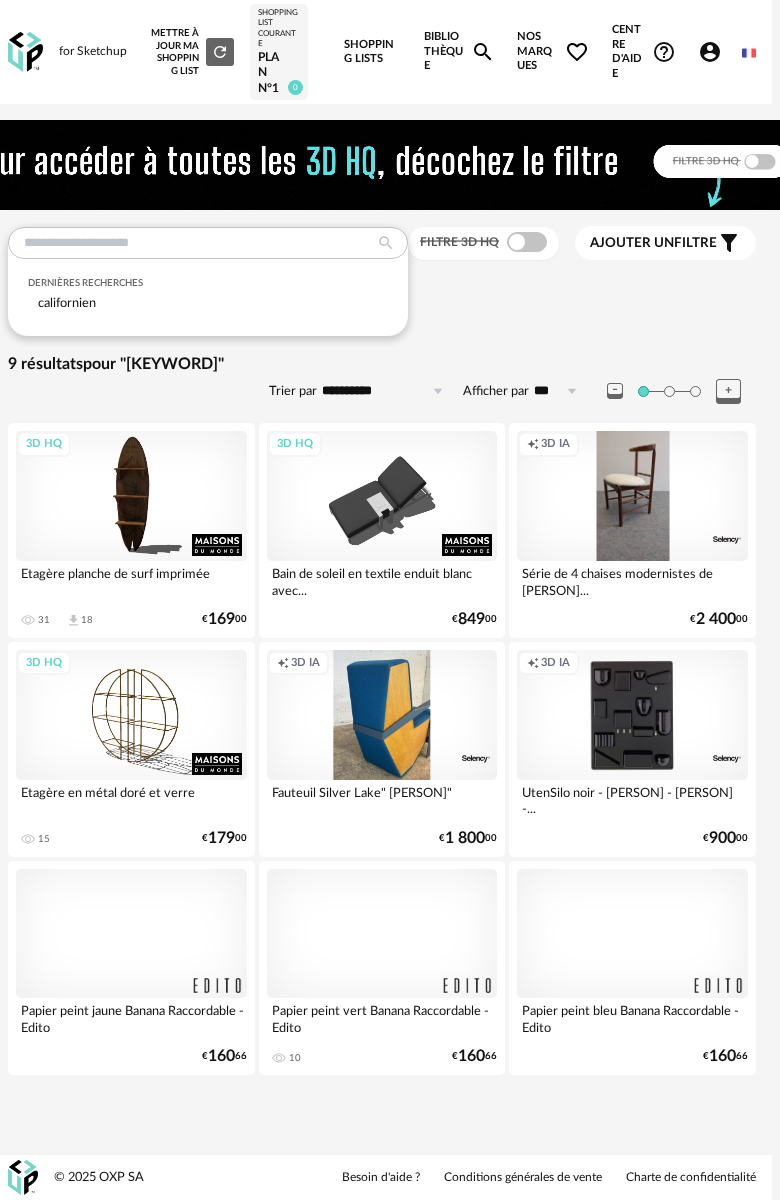 click on "Dernières recherches" at bounding box center (208, 283) 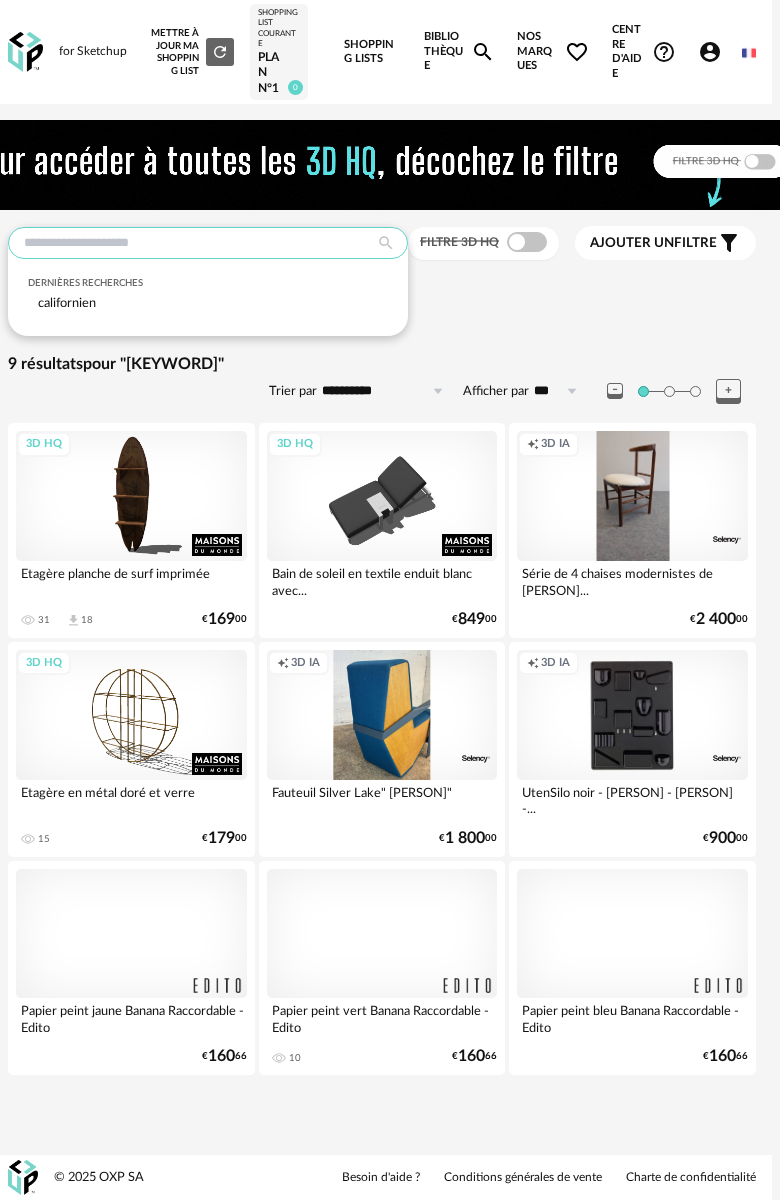 click at bounding box center [208, 243] 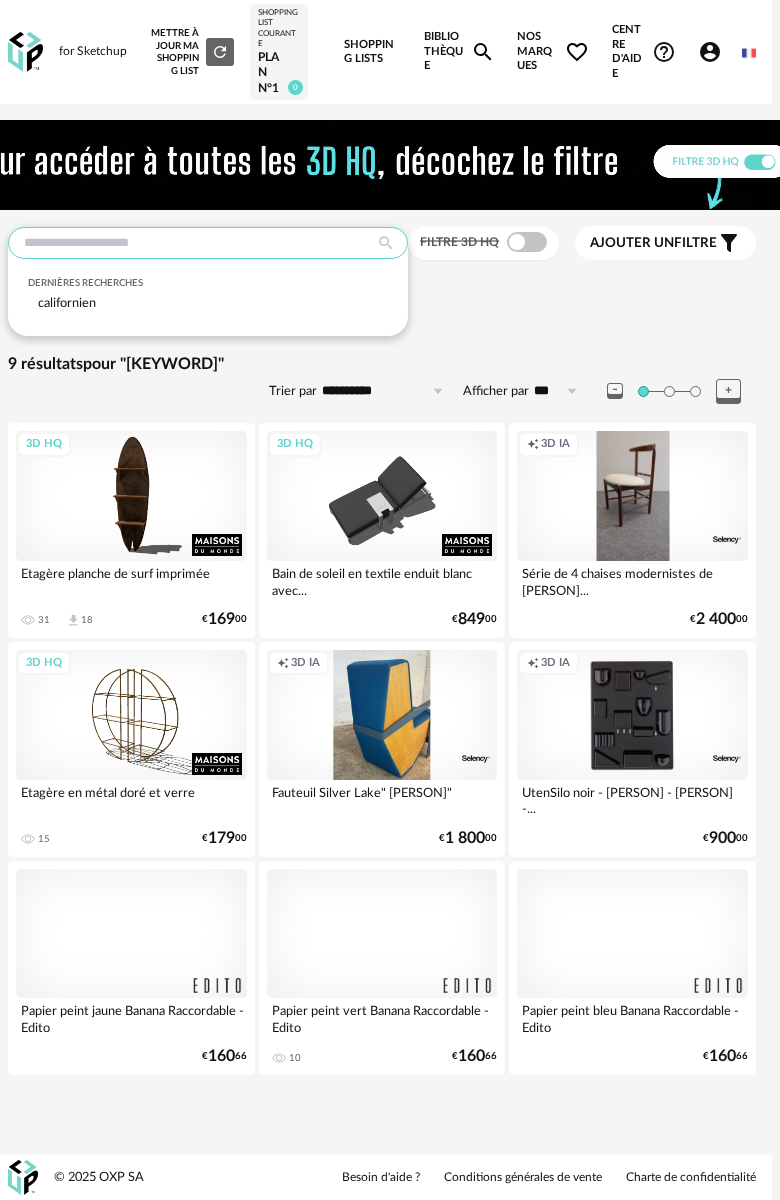 scroll, scrollTop: 0, scrollLeft: 0, axis: both 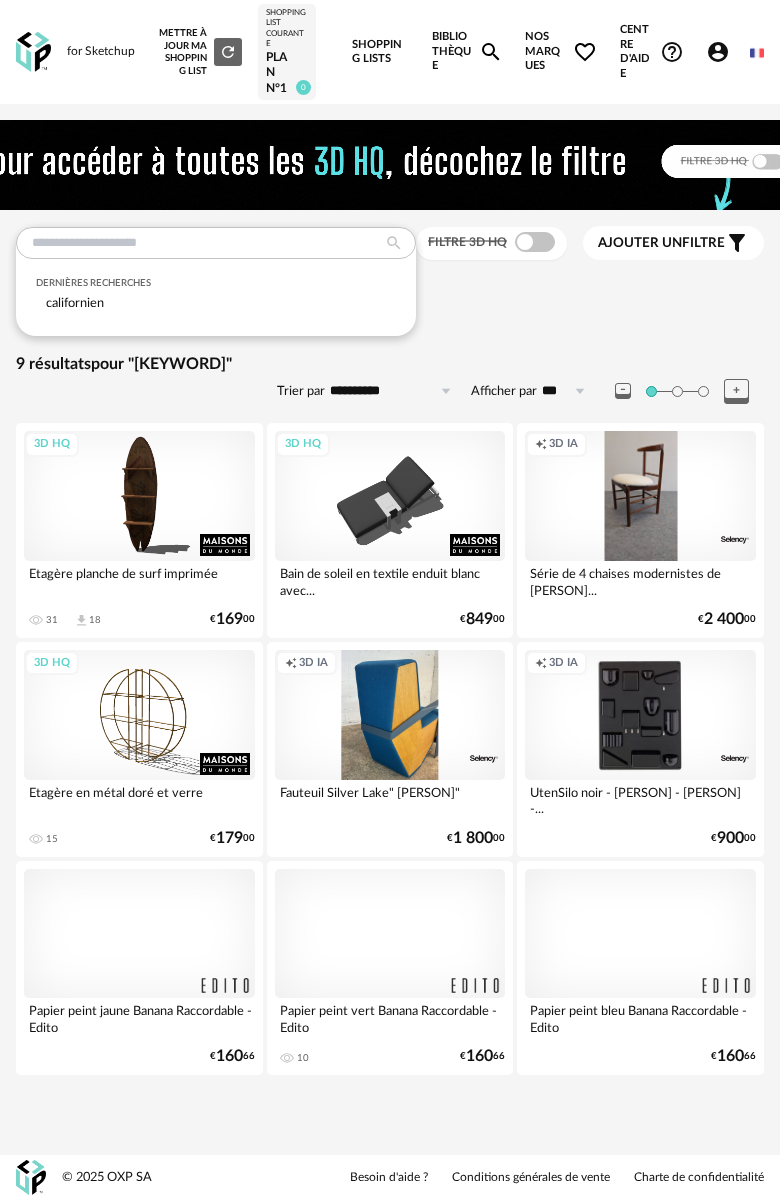 click on "Sélectionner une famille" at bounding box center (390, 294) 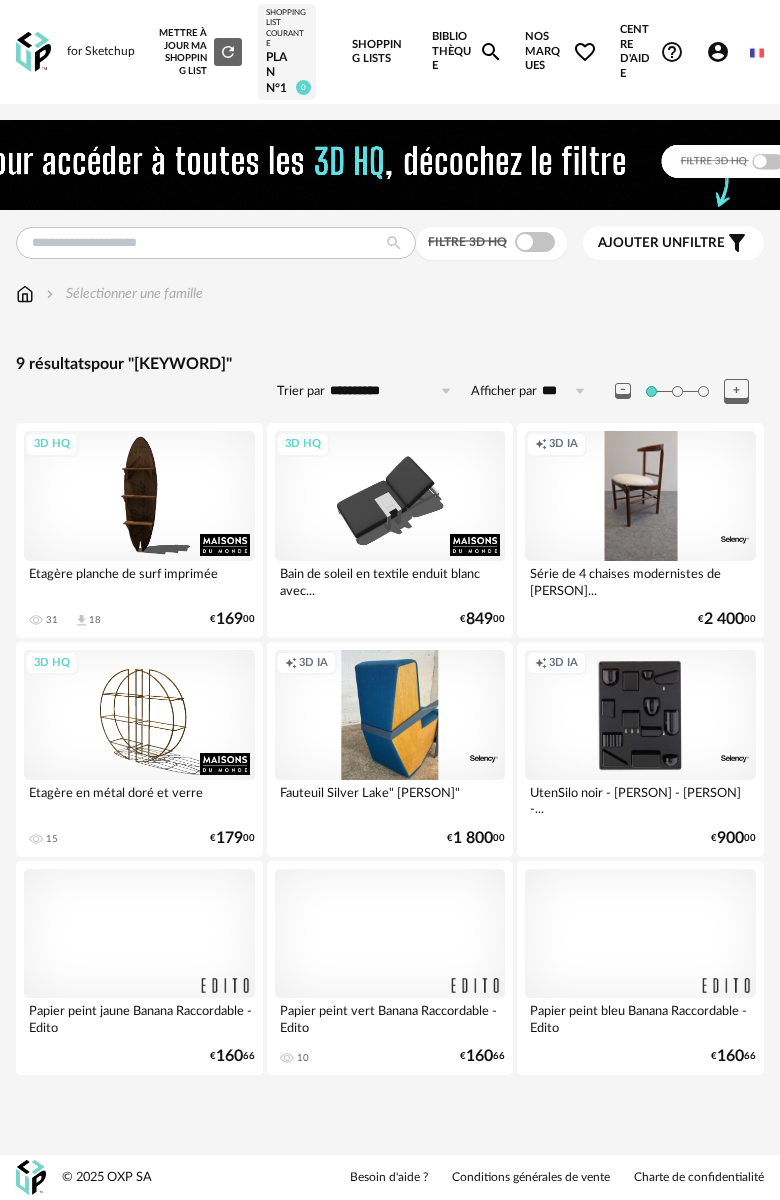 click on "Bibliothèque Magnify icon" at bounding box center [467, 52] 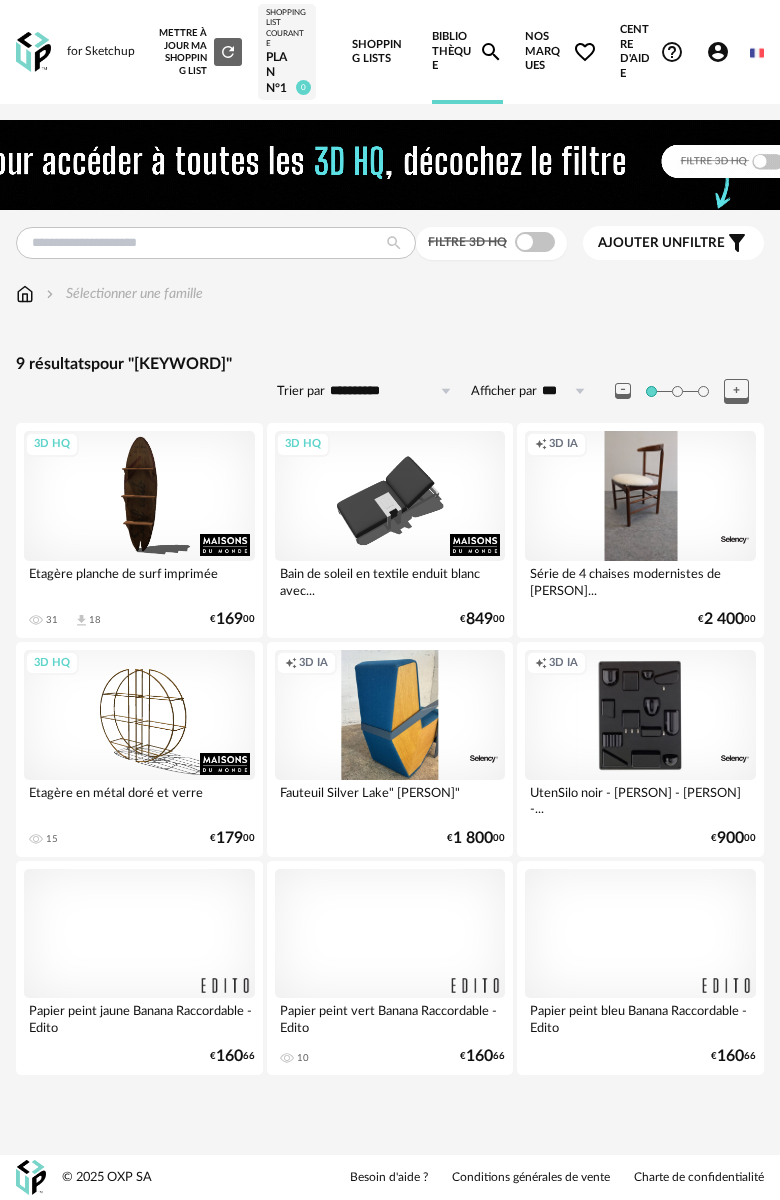 click on "Nos marques Heart Outline icon" at bounding box center [561, 52] 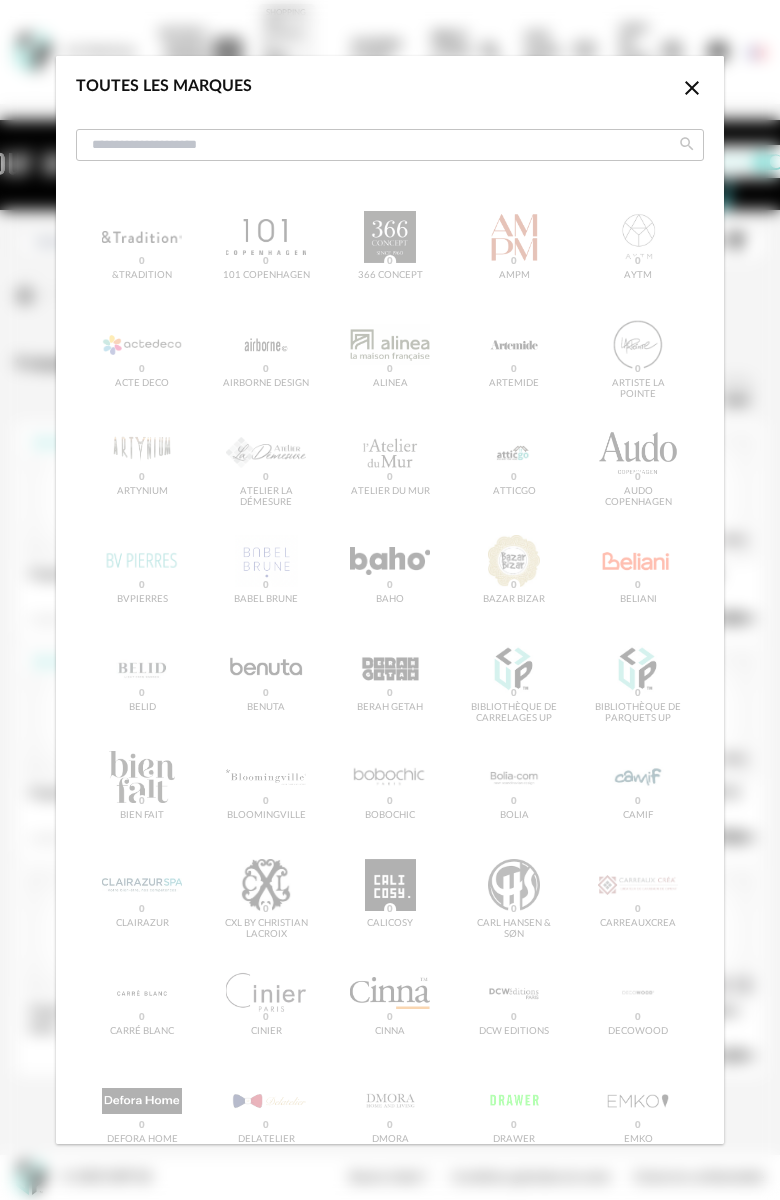 click on "Close icon" 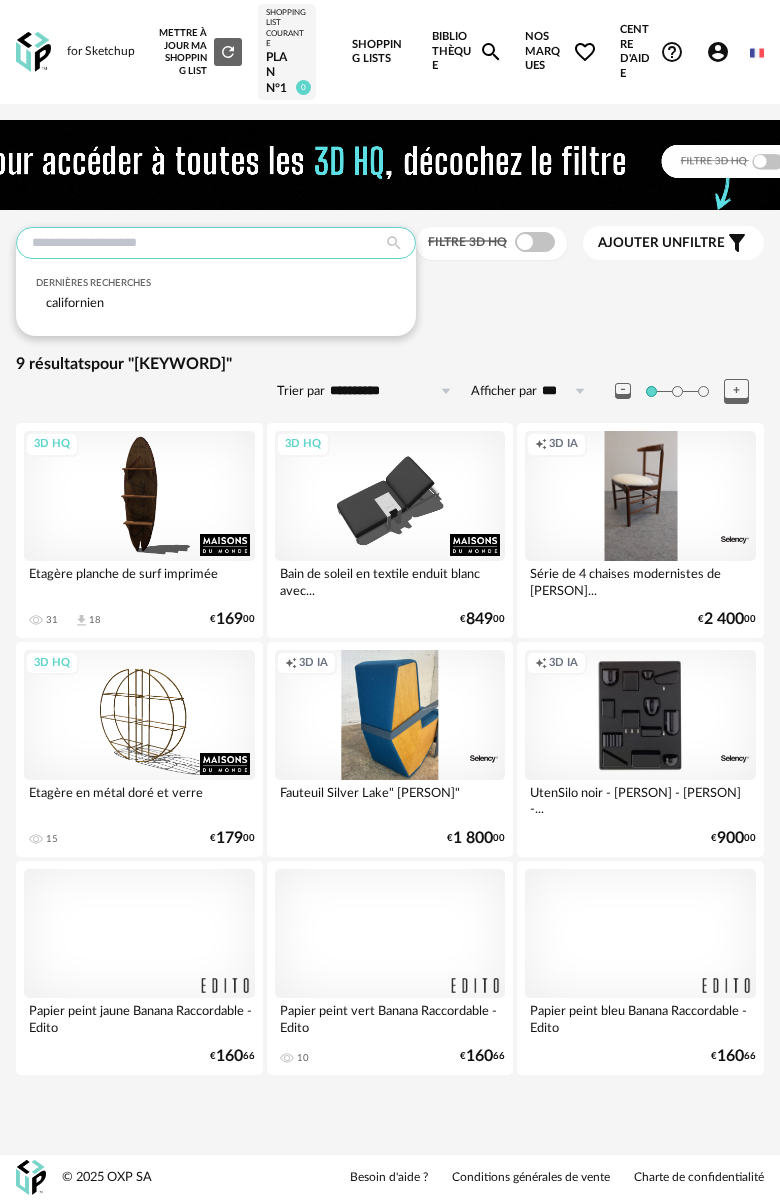 click at bounding box center (216, 243) 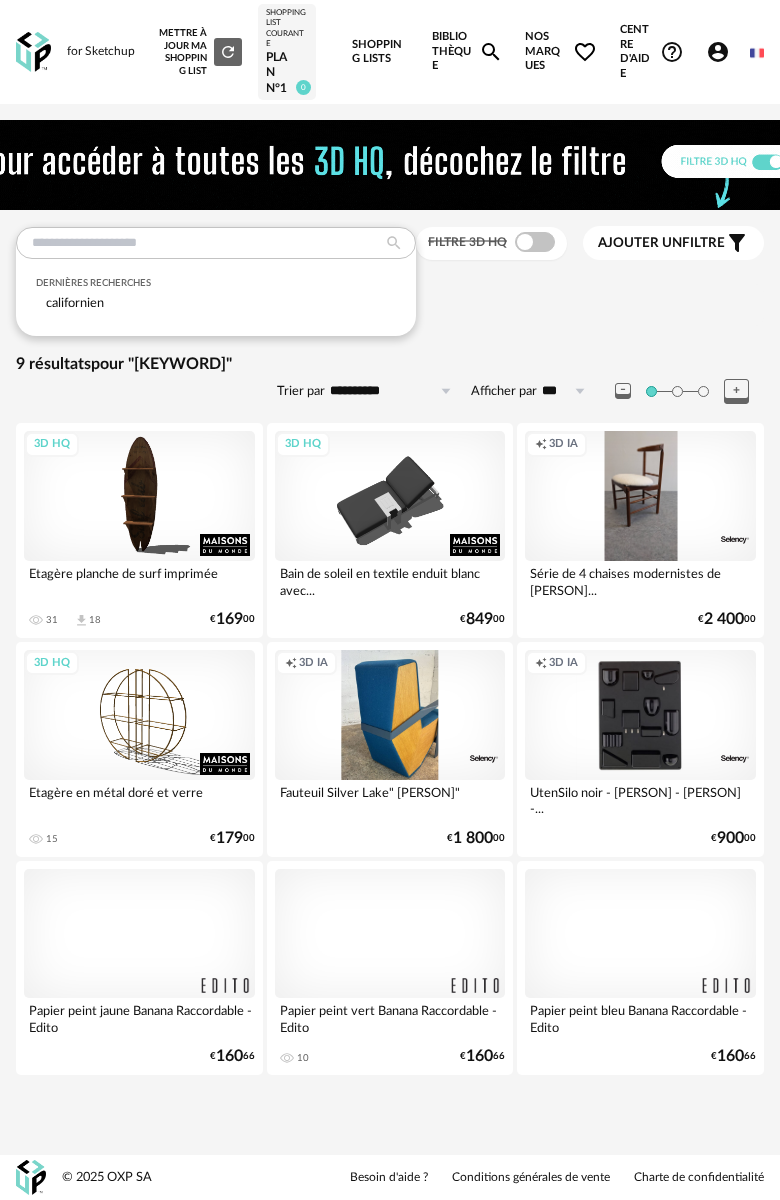 drag, startPoint x: 9, startPoint y: 314, endPoint x: 10, endPoint y: 288, distance: 26.019224 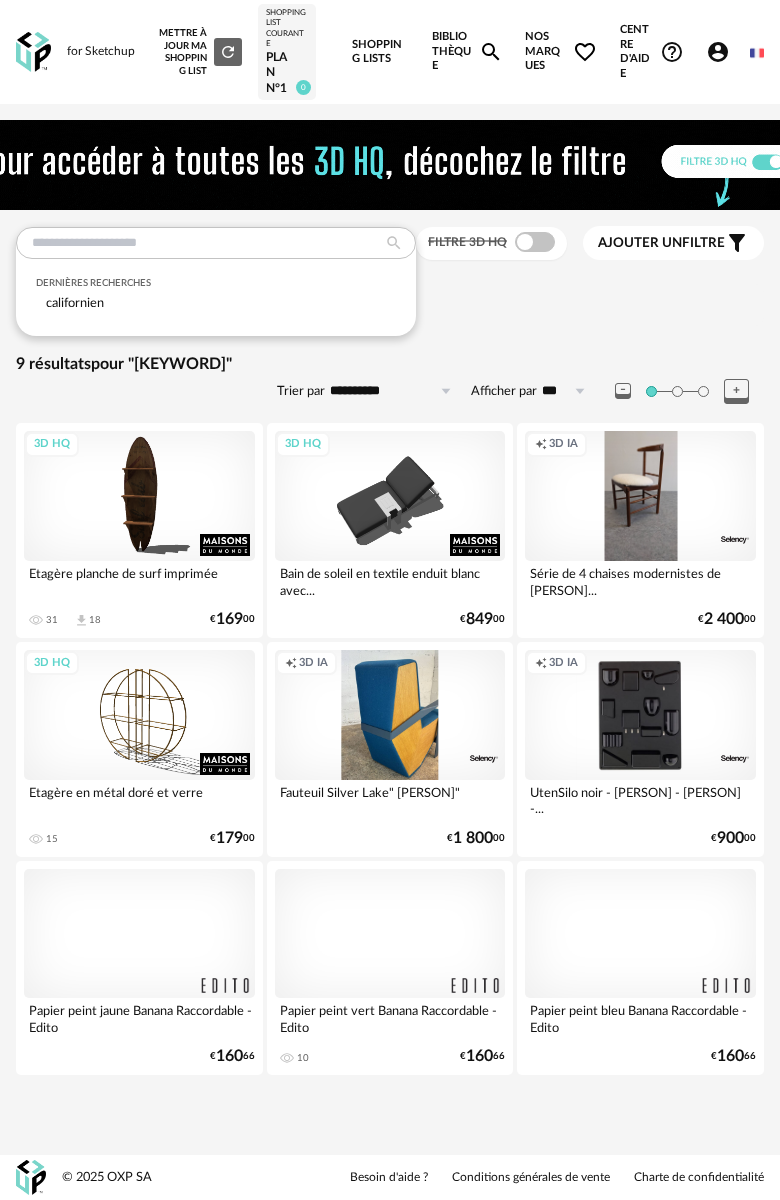 click on "**********" at bounding box center (390, 615) 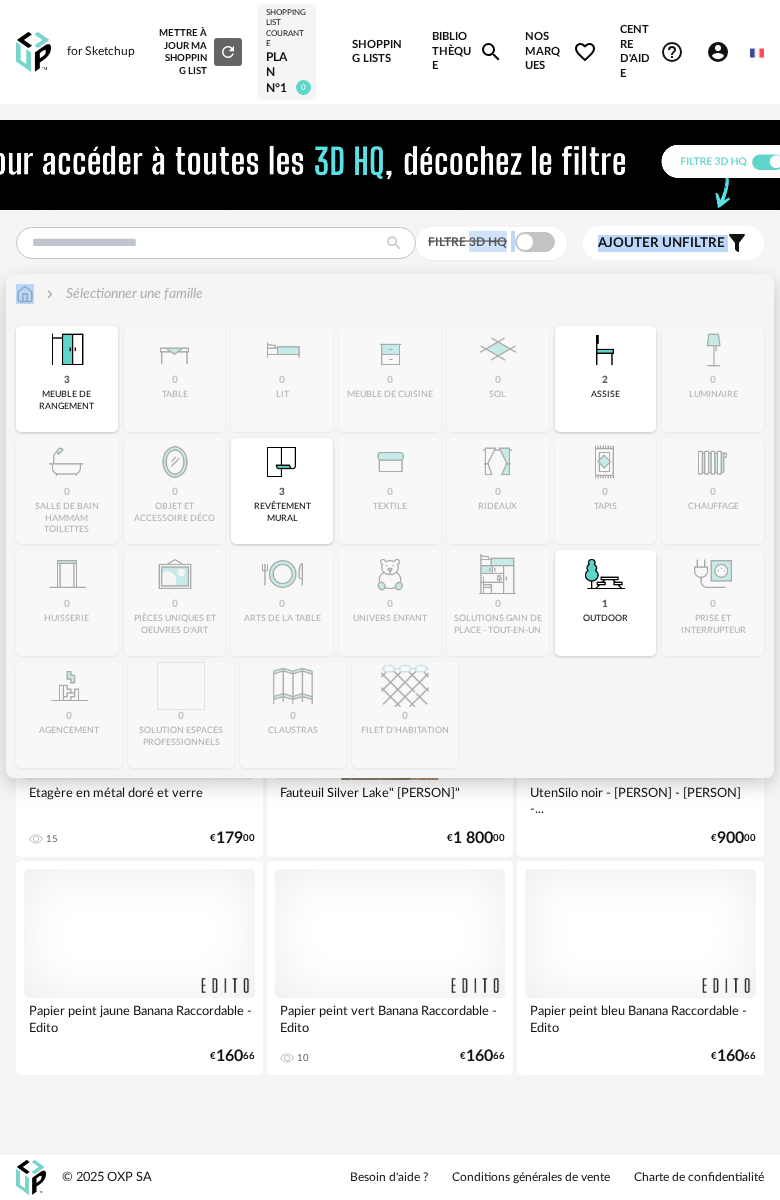 click at bounding box center [25, 294] 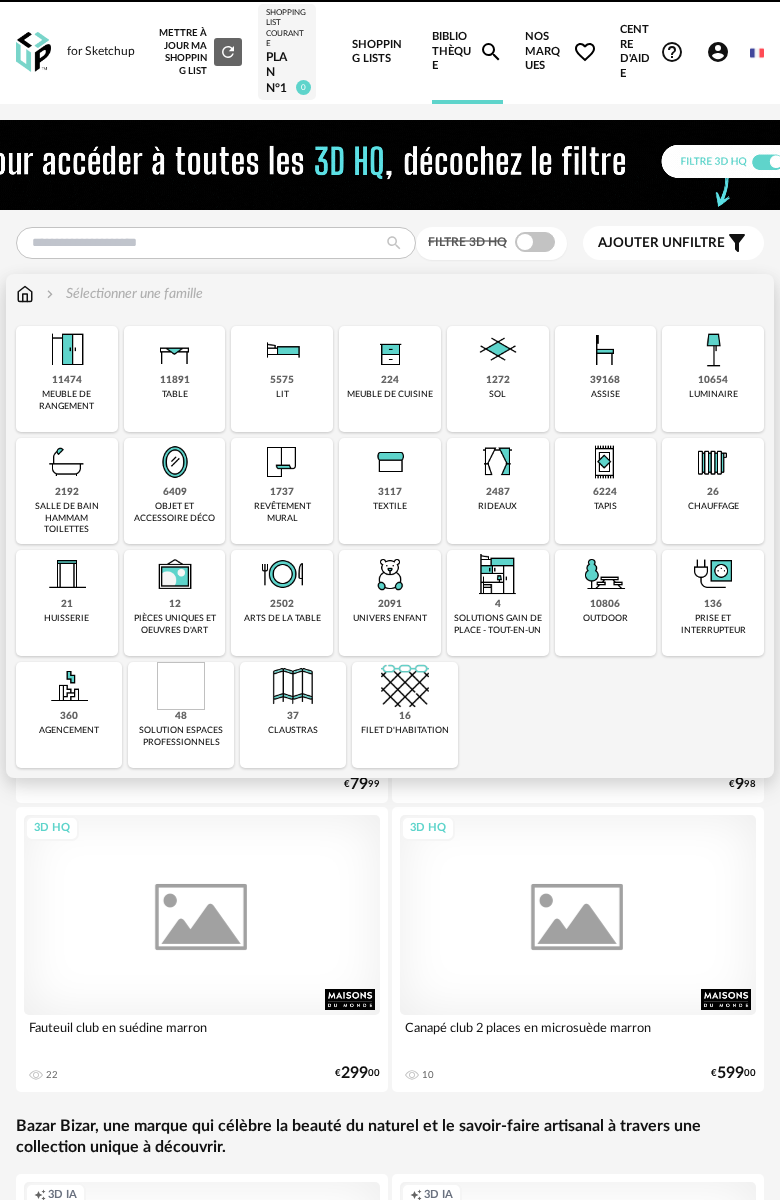 scroll, scrollTop: 0, scrollLeft: 0, axis: both 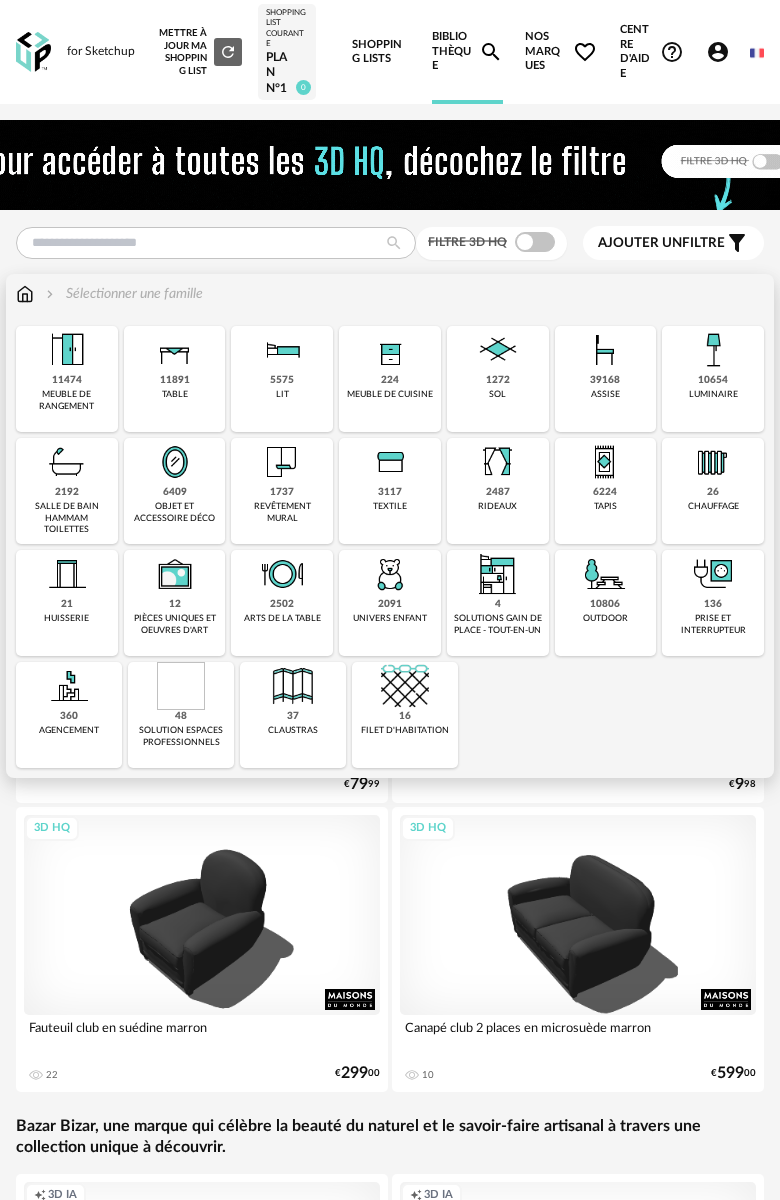 click at bounding box center [282, 462] 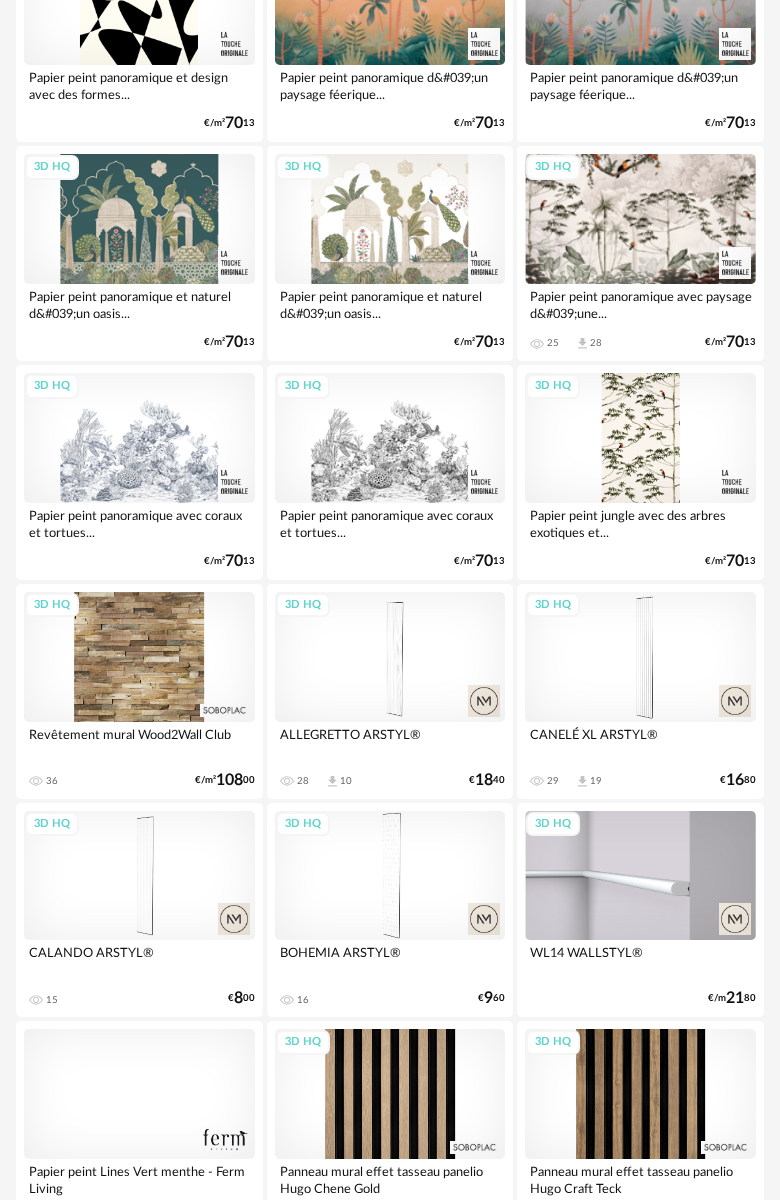 scroll, scrollTop: 0, scrollLeft: 0, axis: both 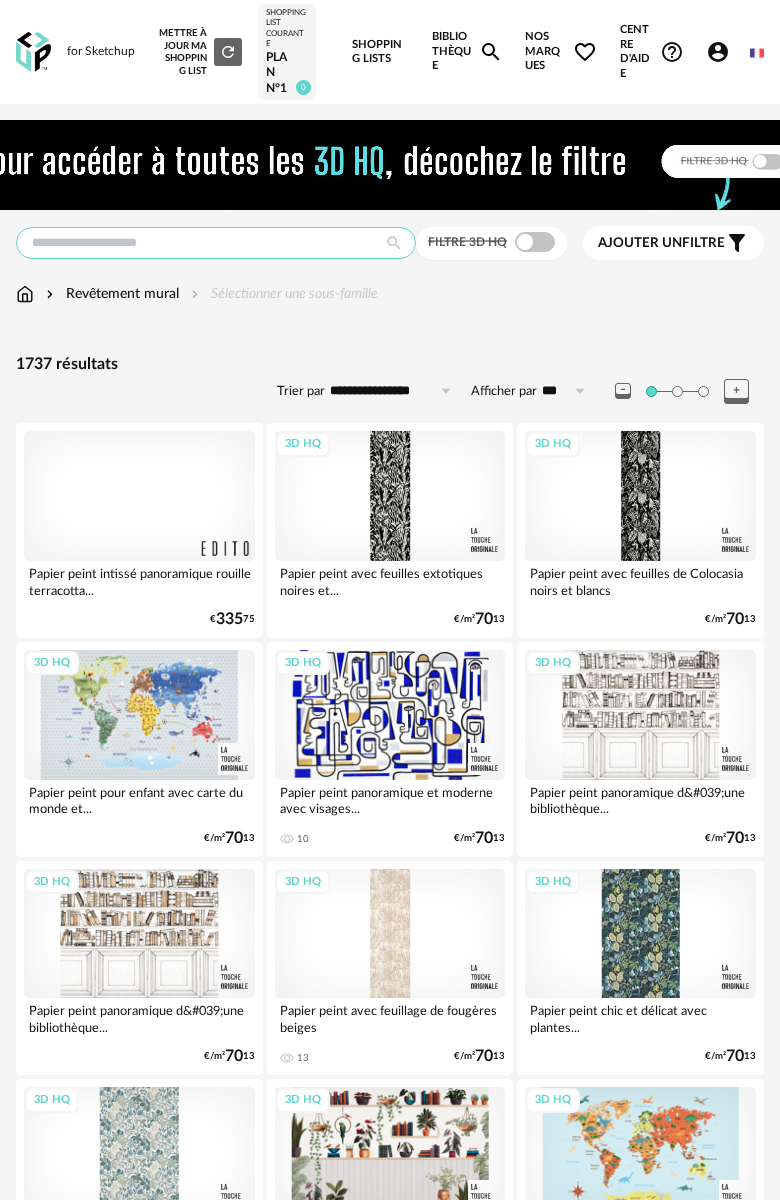 click at bounding box center [216, 243] 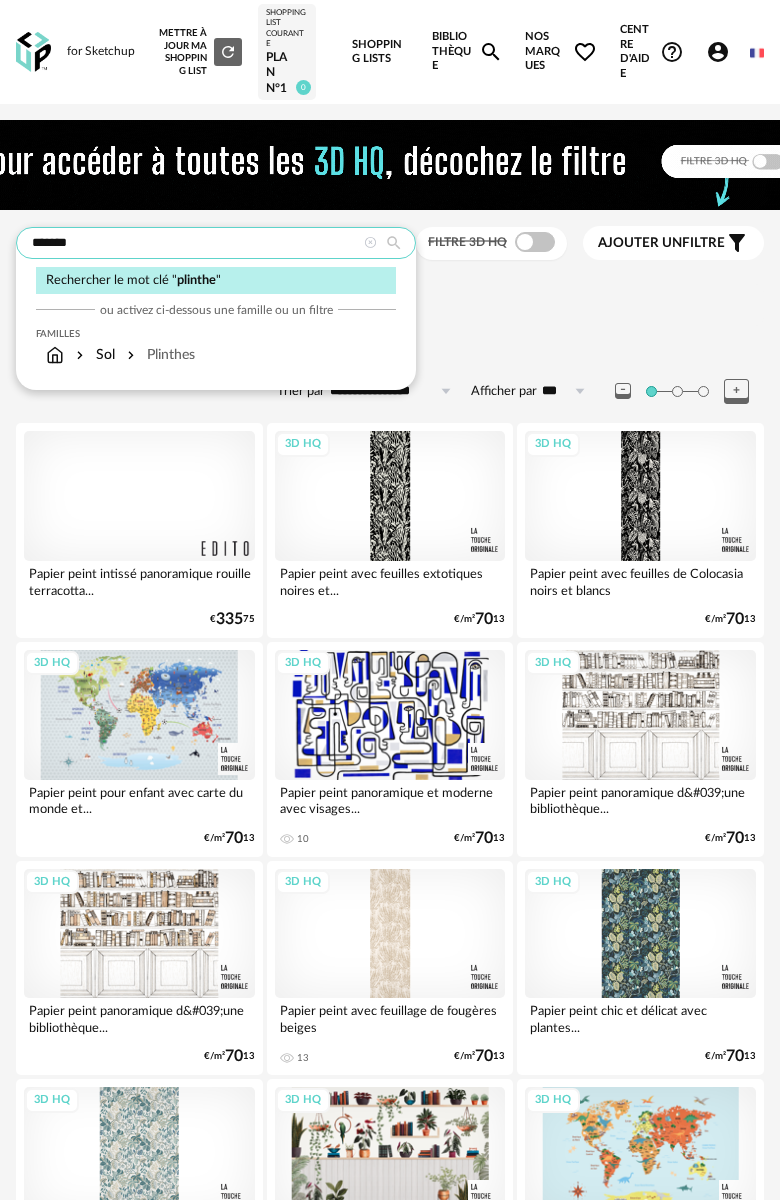 type on "*******" 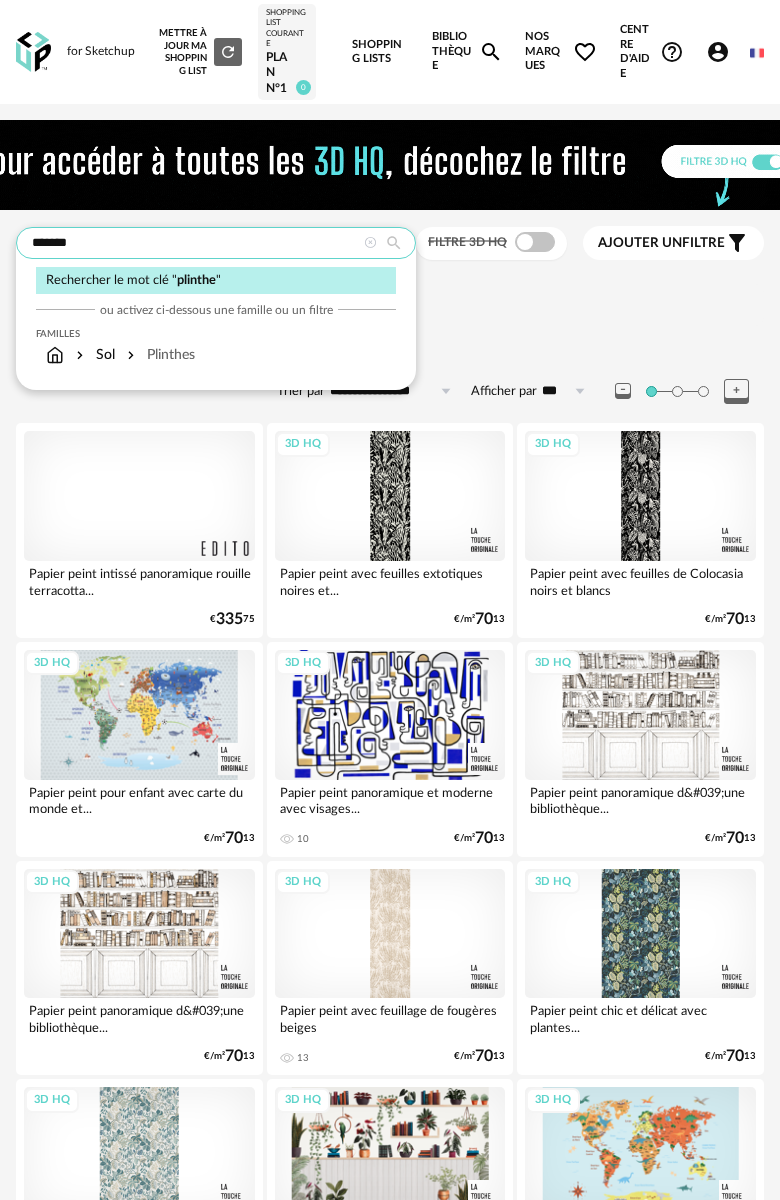 type on "**********" 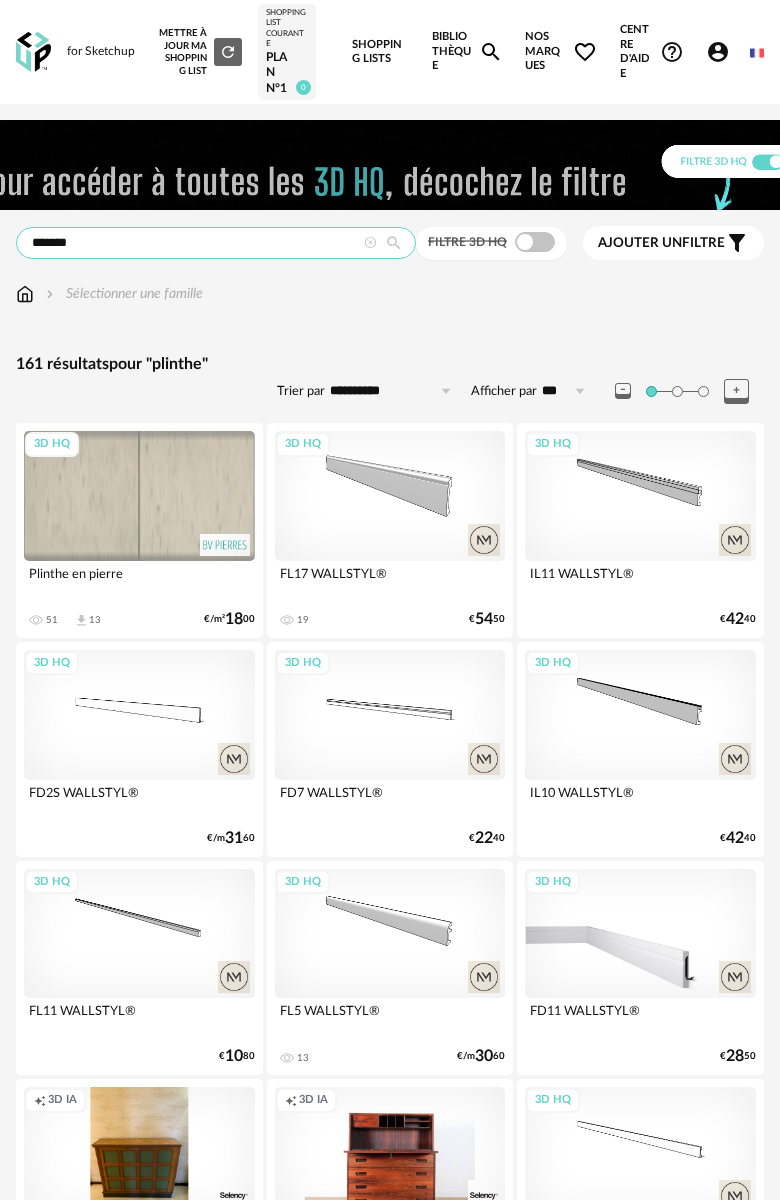 scroll, scrollTop: 3, scrollLeft: 4, axis: both 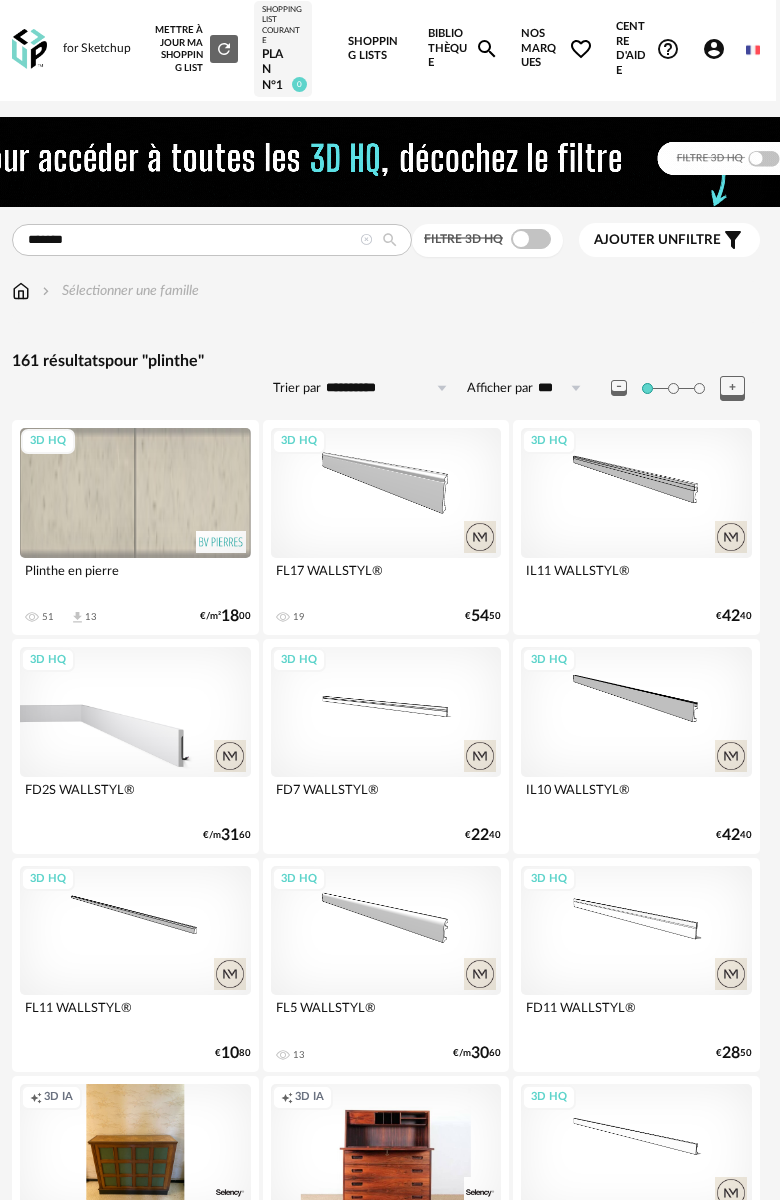 click on "3D HQ" at bounding box center [135, 712] 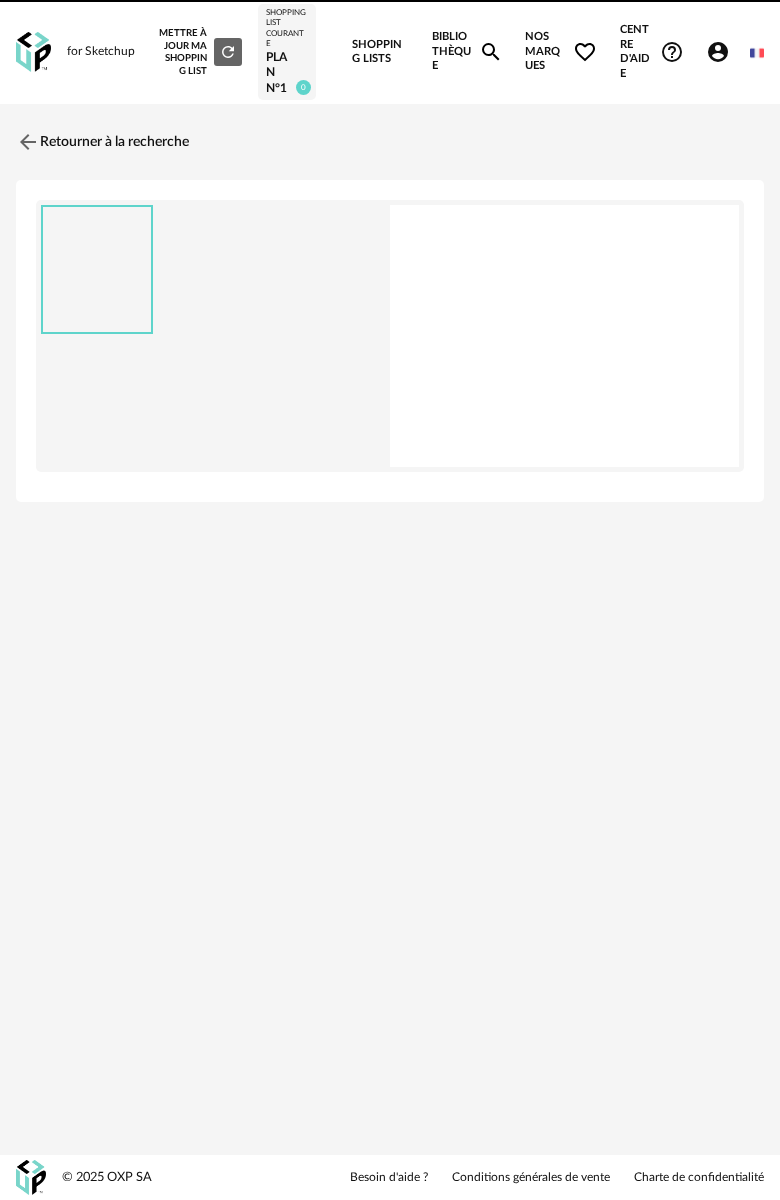scroll, scrollTop: 0, scrollLeft: 0, axis: both 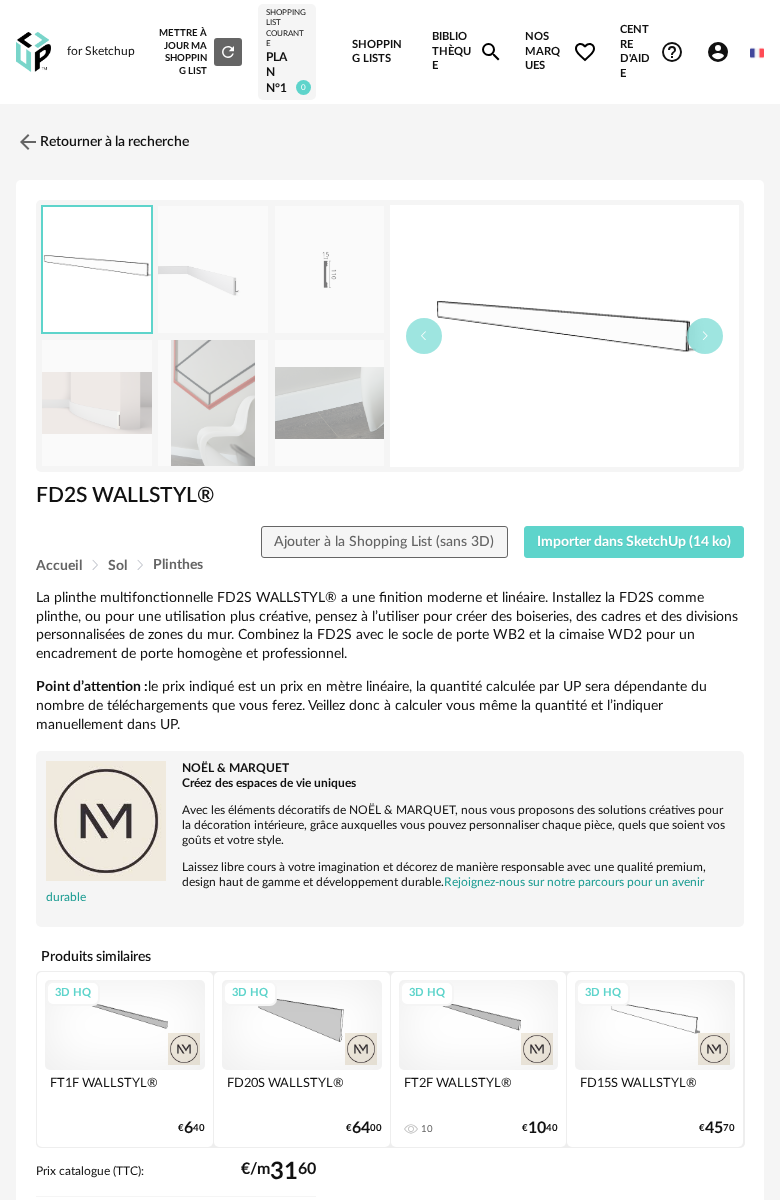 click at bounding box center (564, 336) 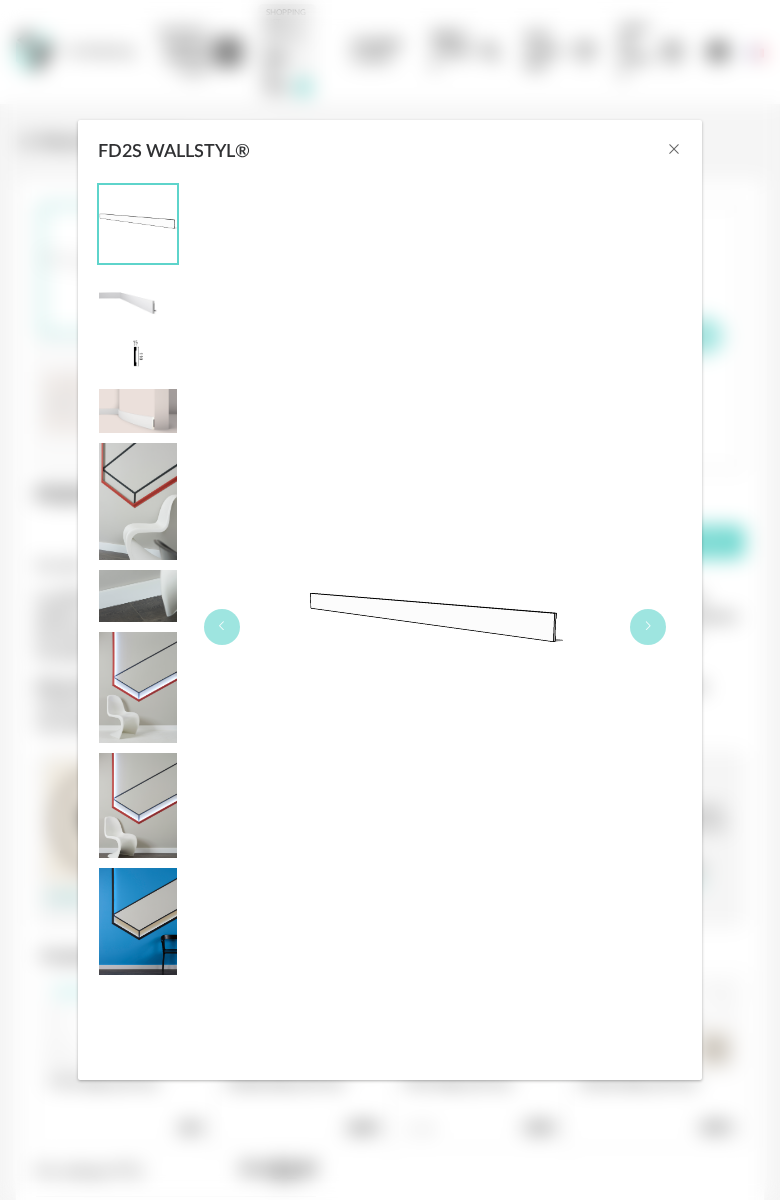 click at bounding box center [435, 627] 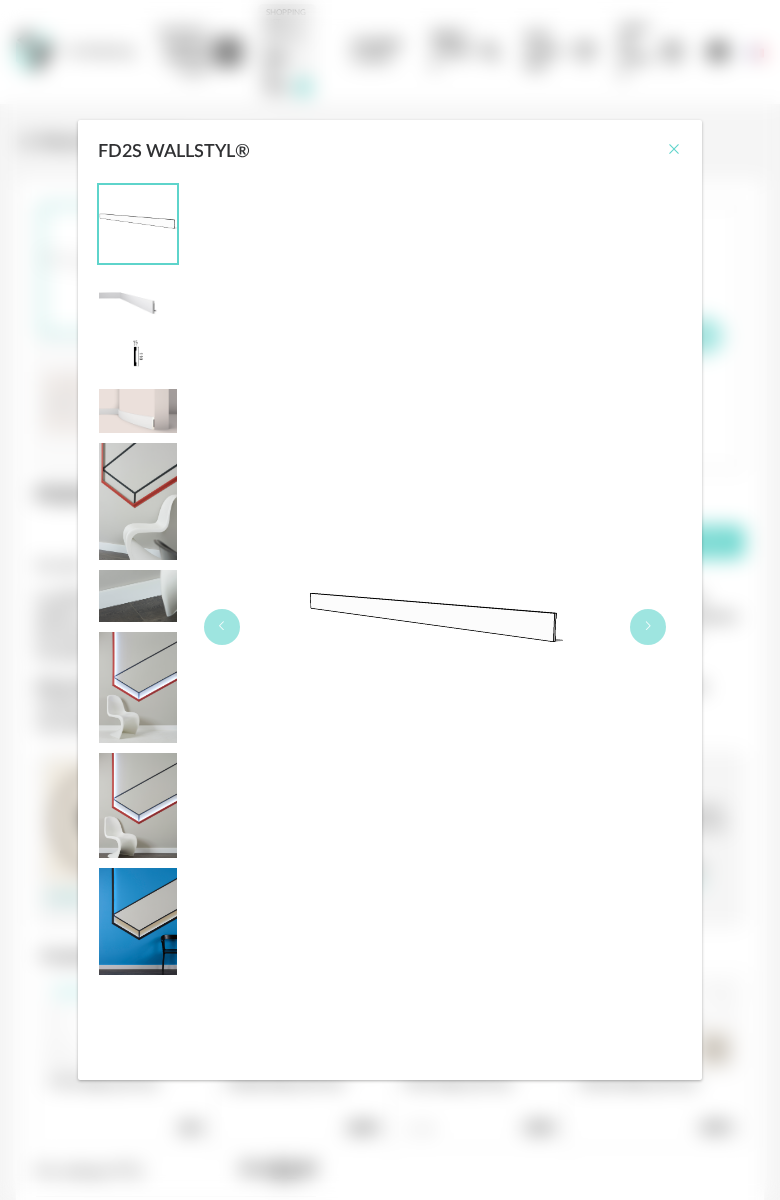 click at bounding box center (674, 149) 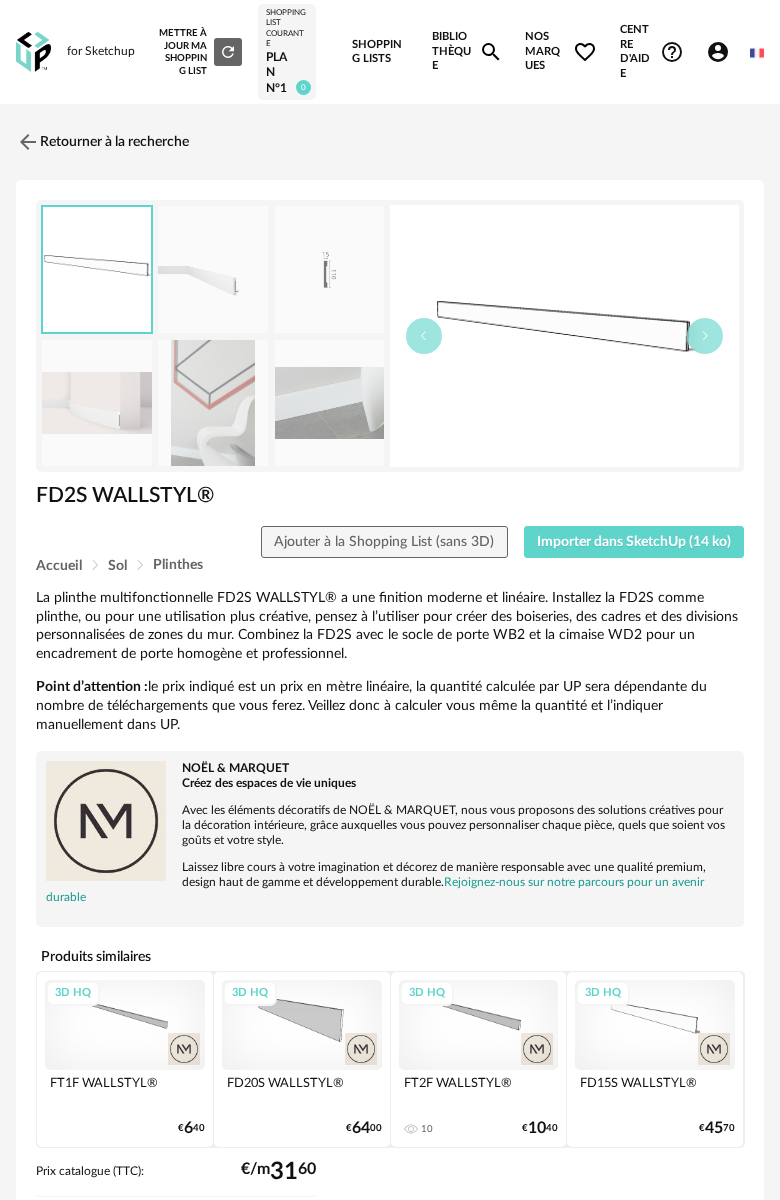 click on "3D HQ" at bounding box center (302, 1025) 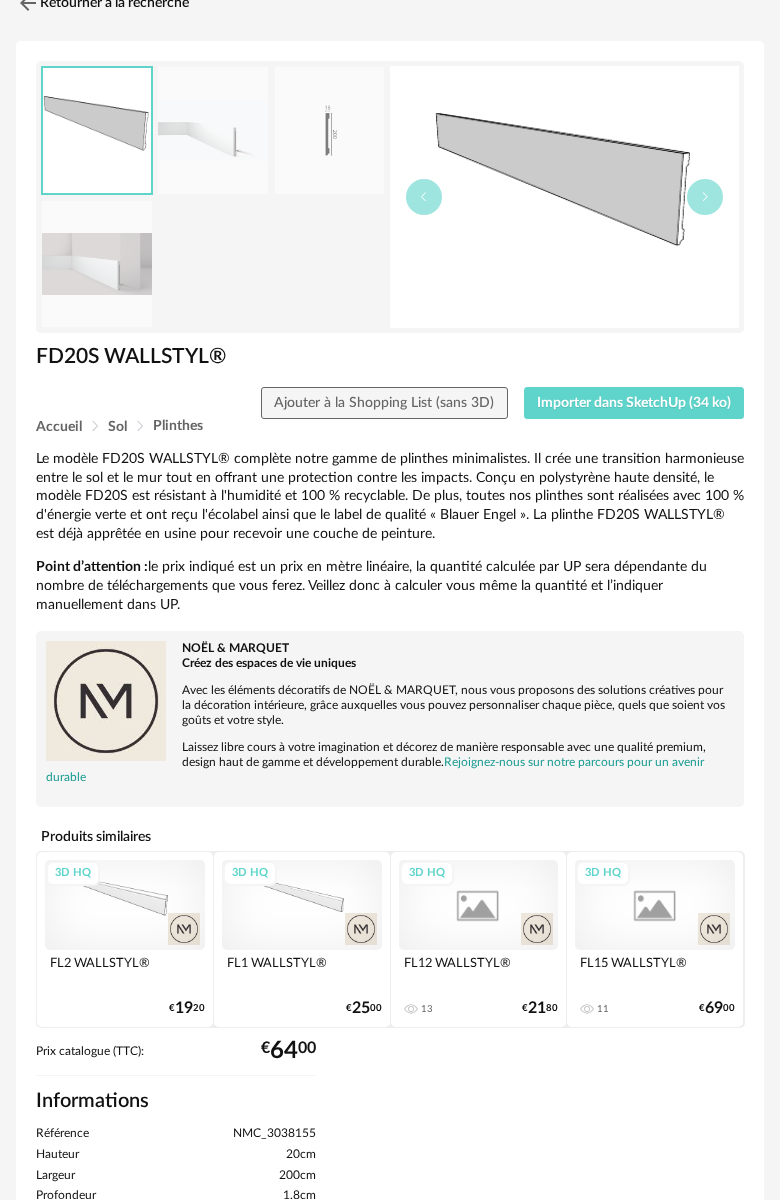scroll, scrollTop: 149, scrollLeft: 0, axis: vertical 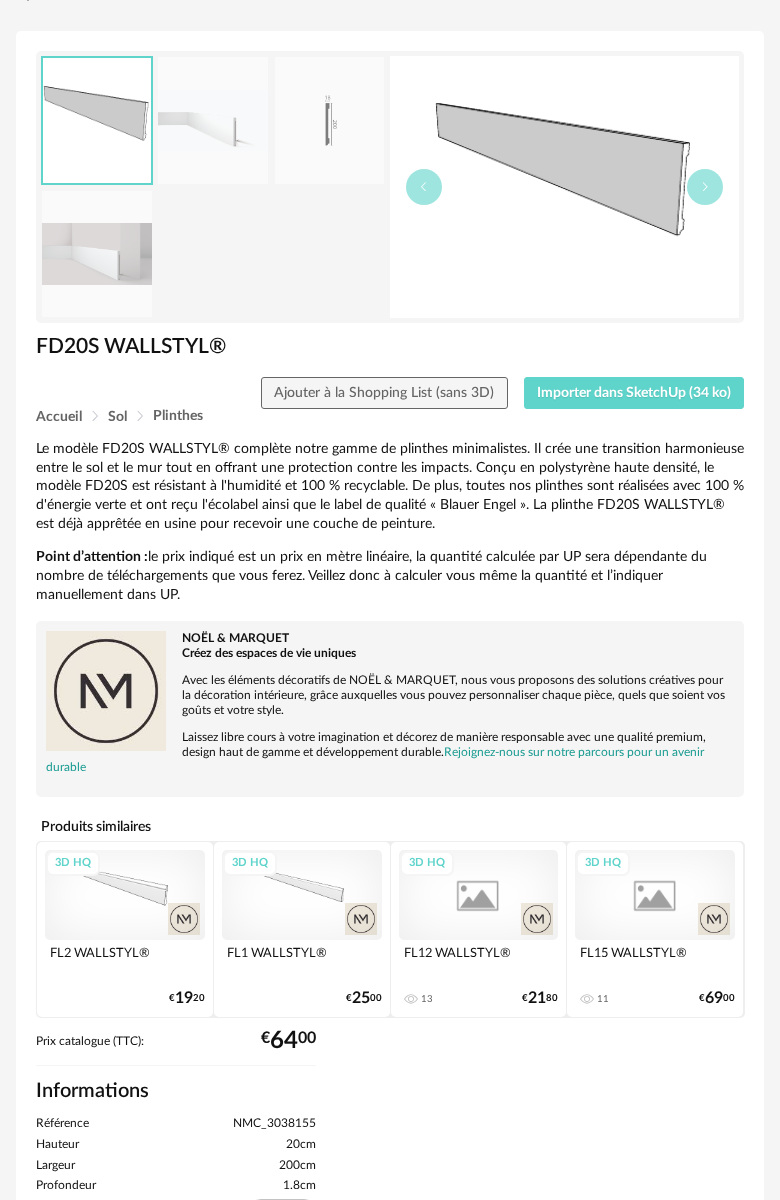 click at bounding box center (330, 120) 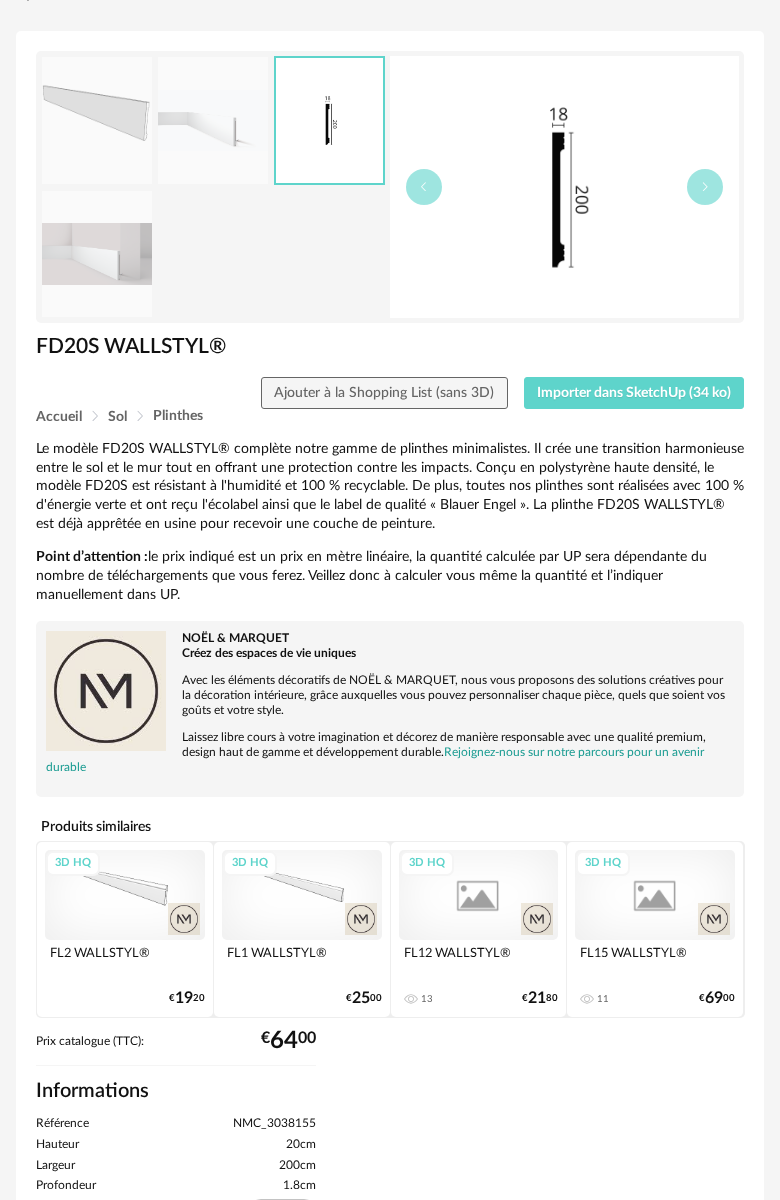 click on "3D HQ" at bounding box center (125, 895) 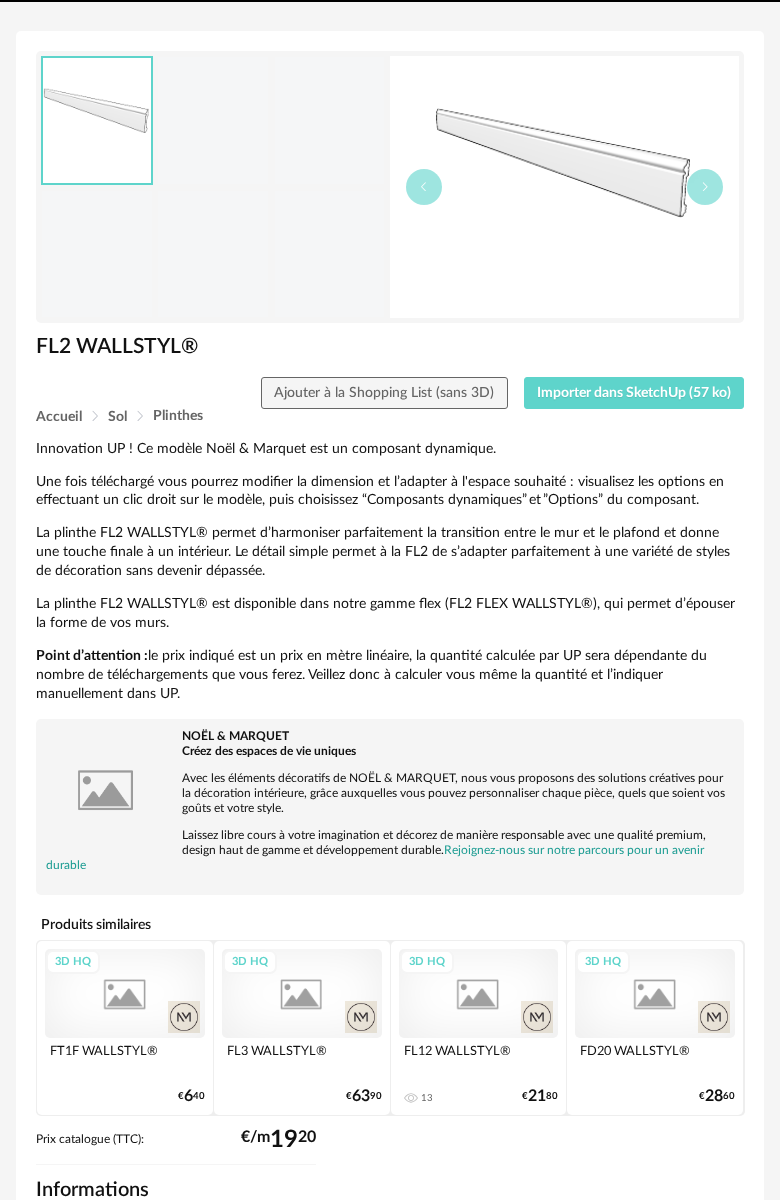 scroll, scrollTop: 0, scrollLeft: 0, axis: both 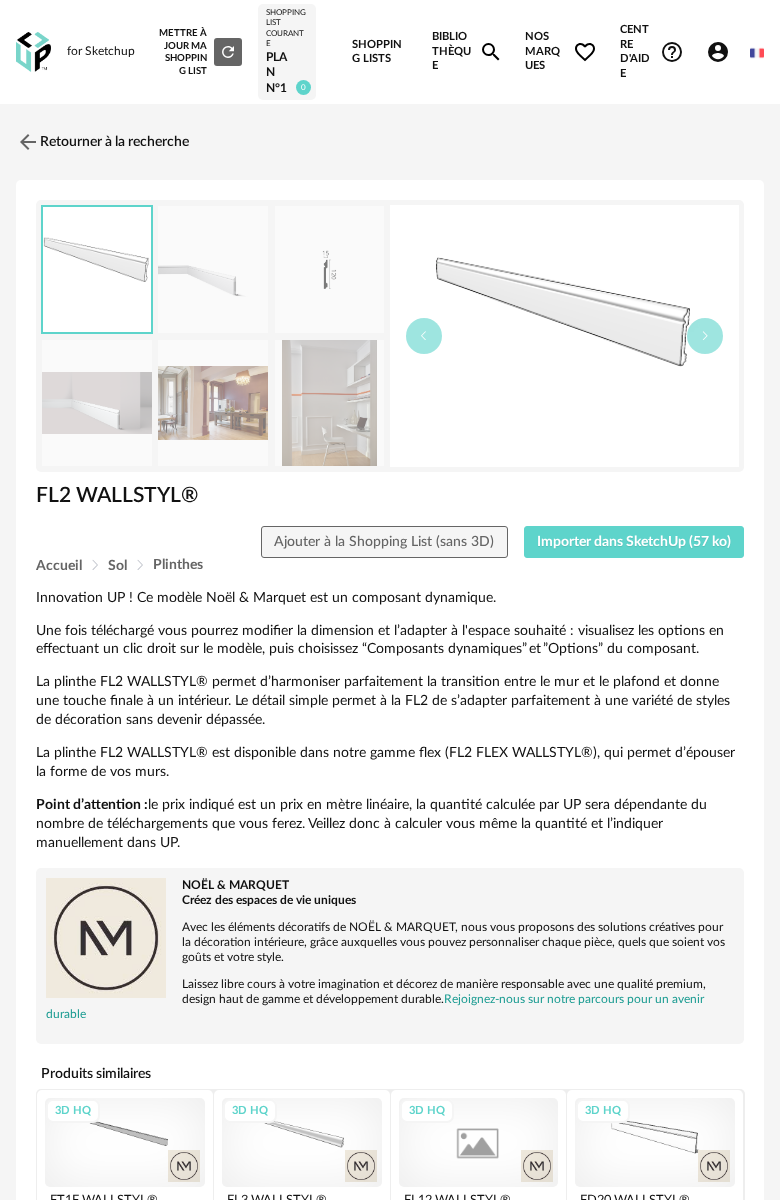 click at bounding box center (330, 269) 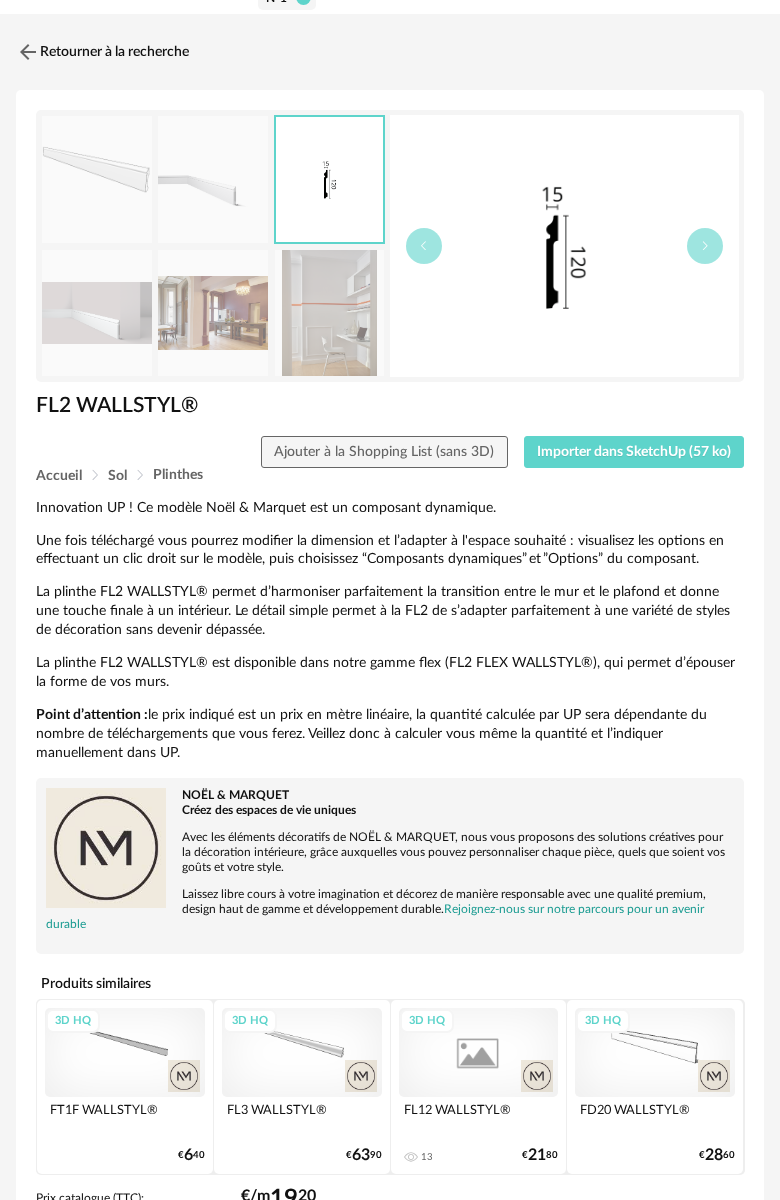 scroll, scrollTop: 98, scrollLeft: 0, axis: vertical 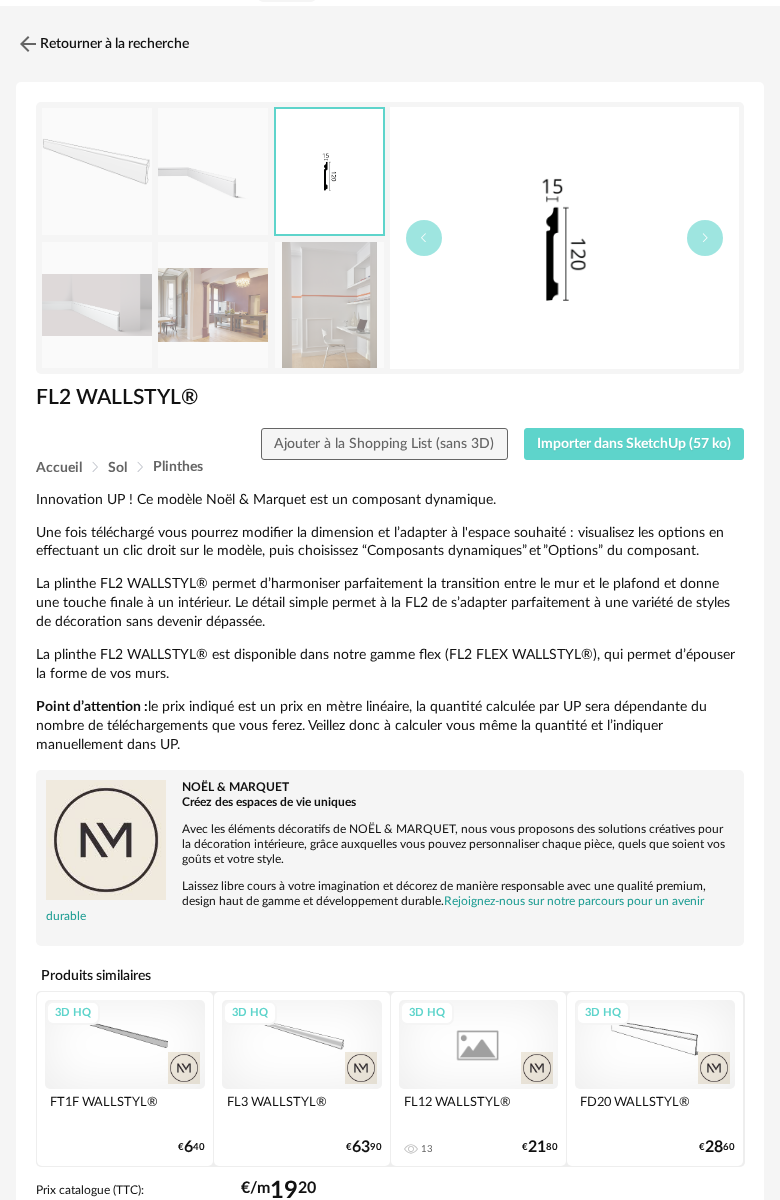 click on "3D HQ" at bounding box center [302, 1045] 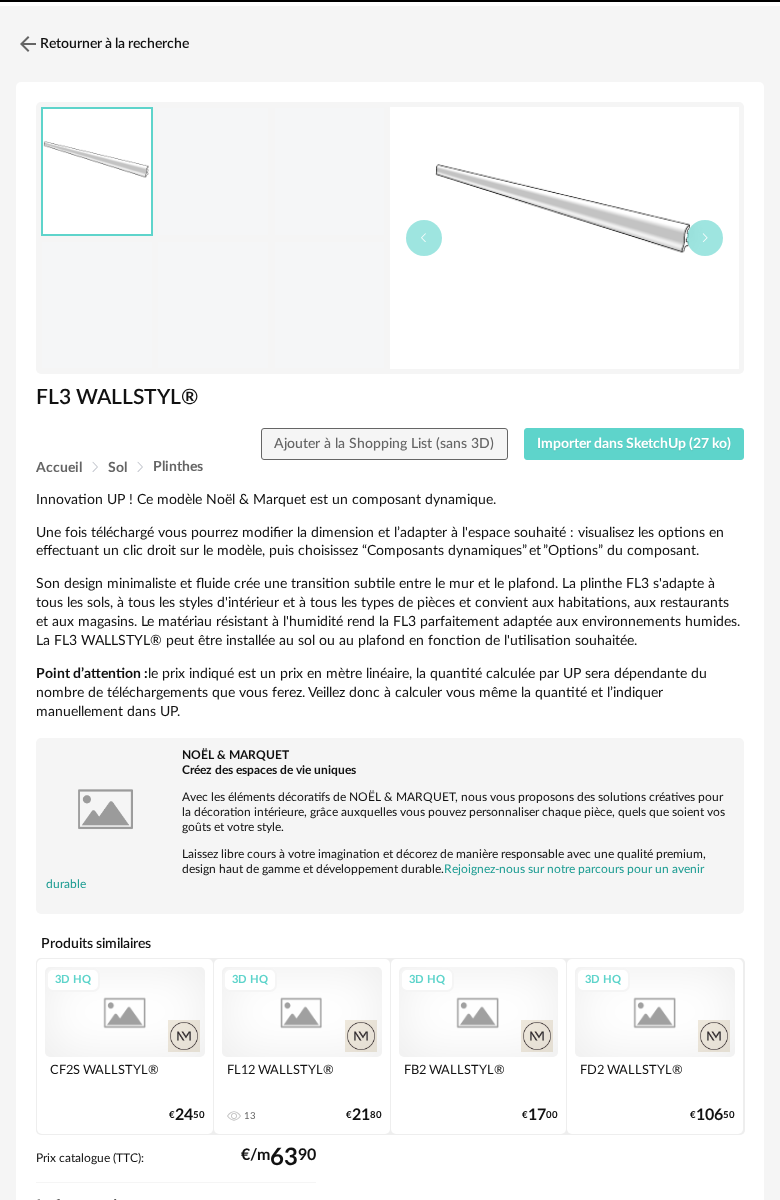 scroll, scrollTop: 0, scrollLeft: 0, axis: both 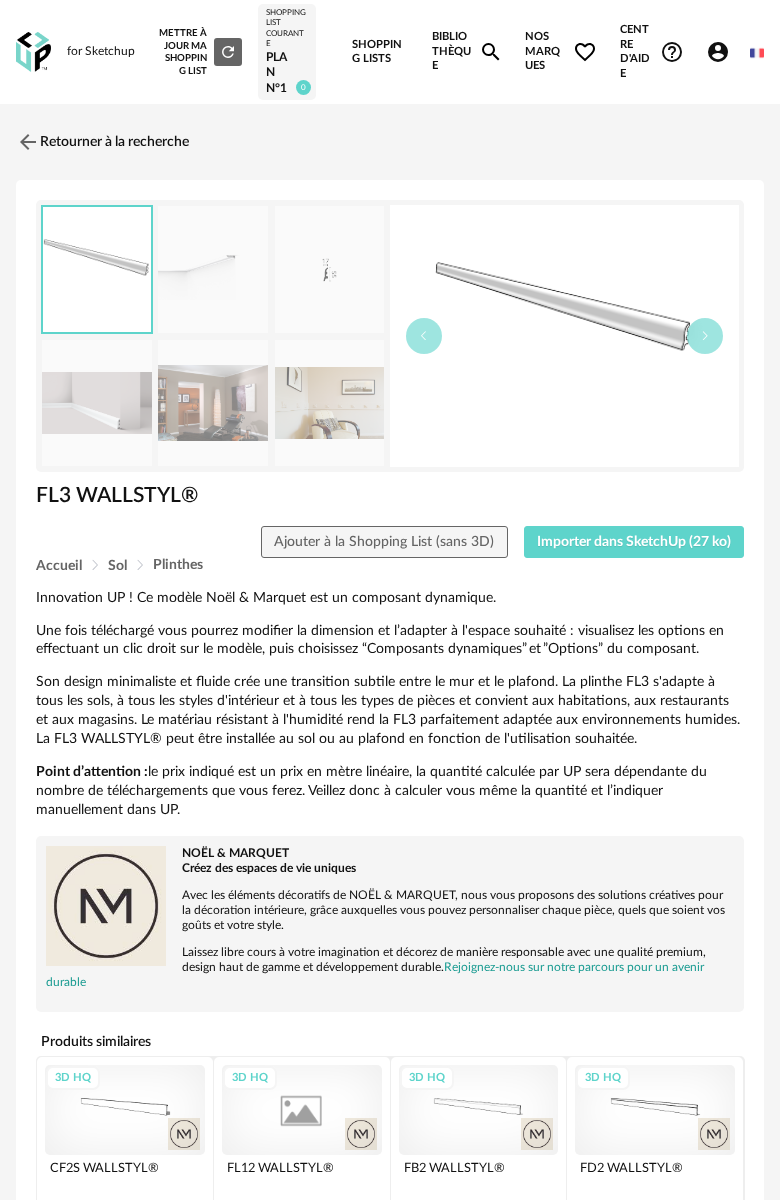 click at bounding box center [330, 269] 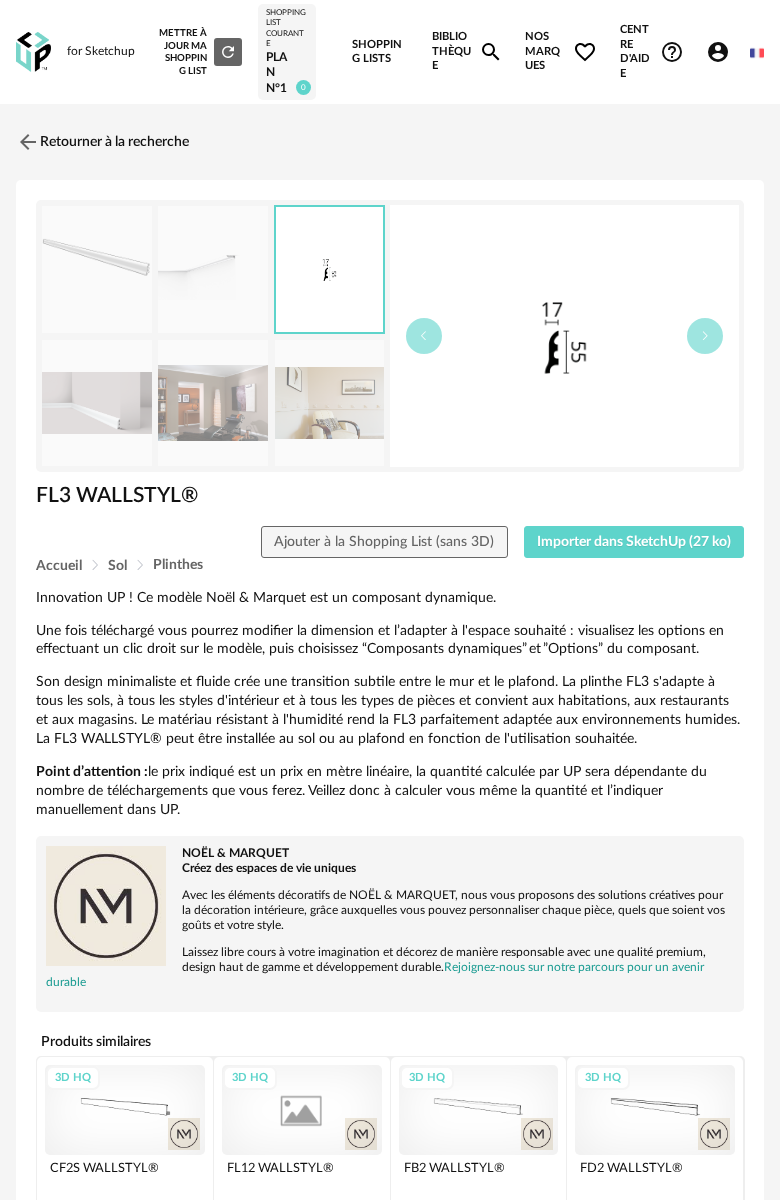 click at bounding box center [97, 403] 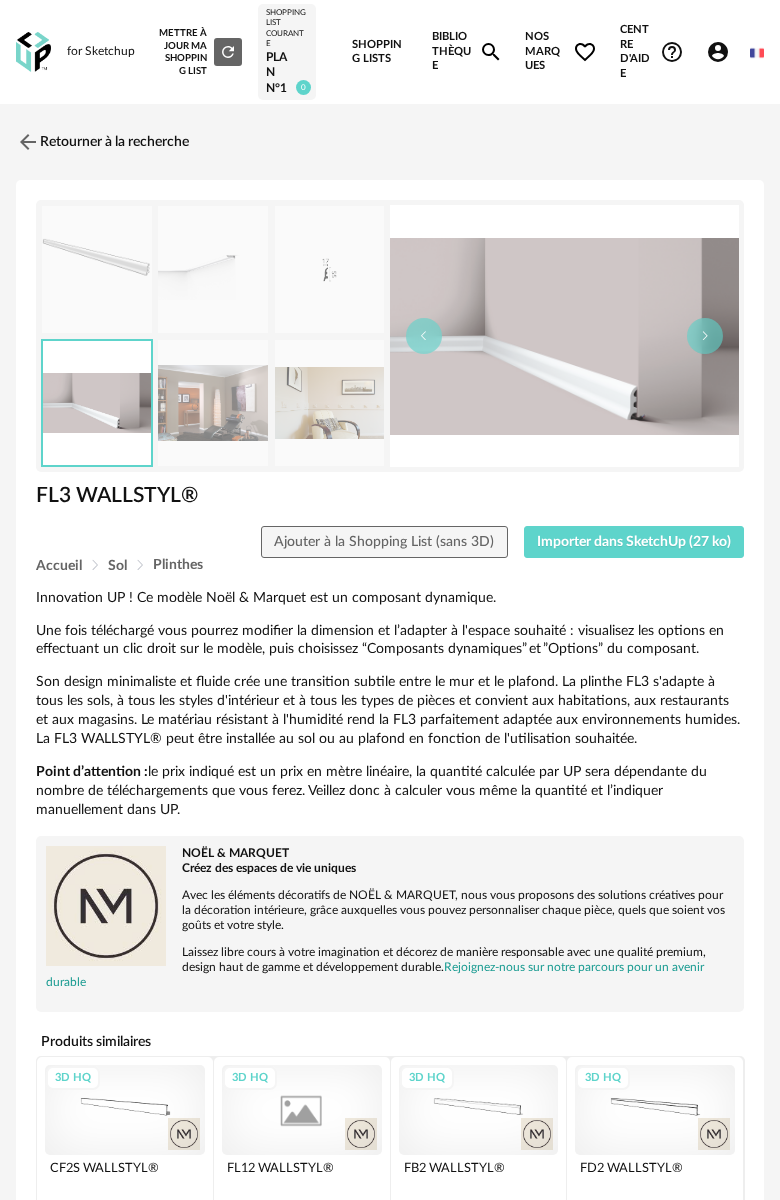 click at bounding box center (213, 403) 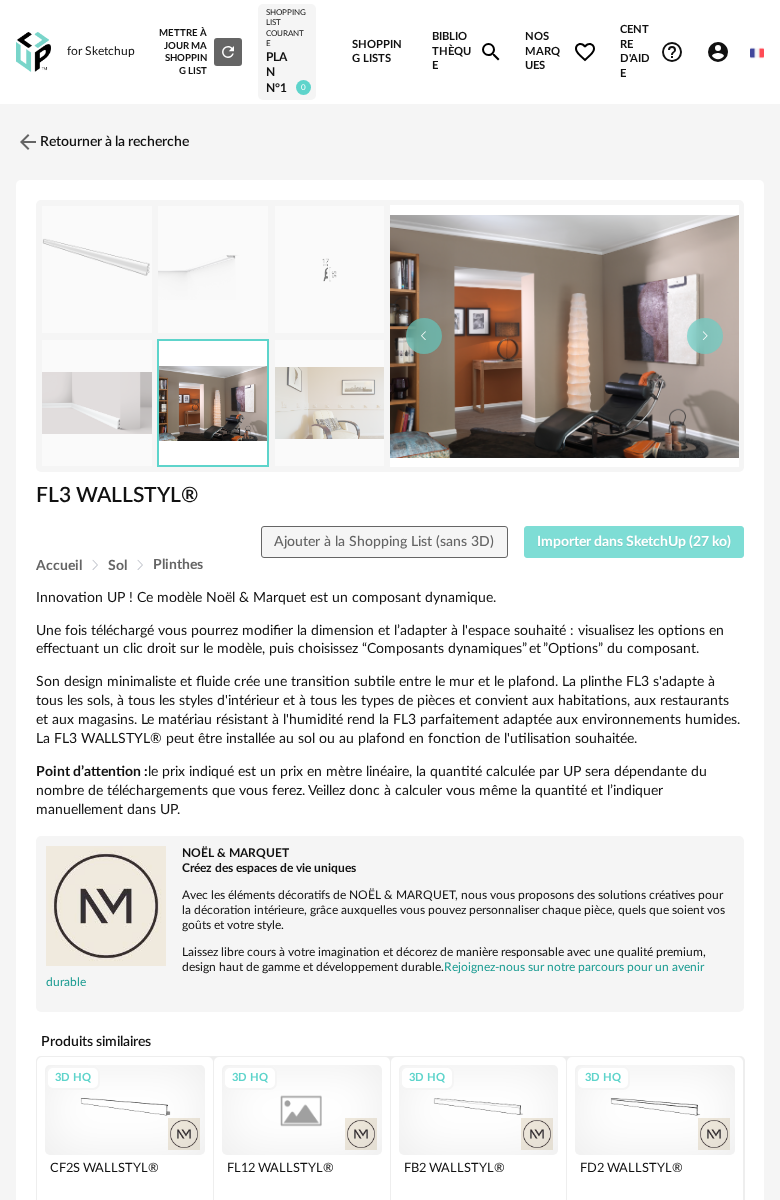 click on "Importer dans SketchUp (27 ko)" at bounding box center (634, 542) 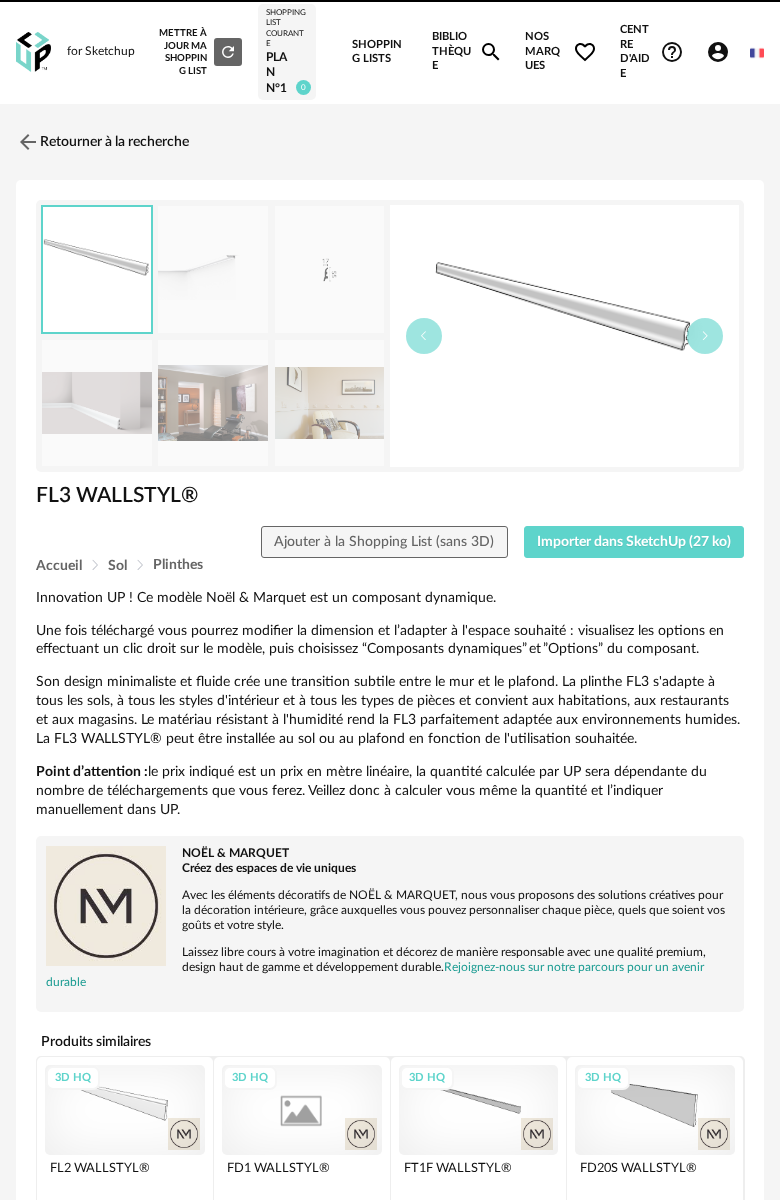 scroll, scrollTop: 0, scrollLeft: 0, axis: both 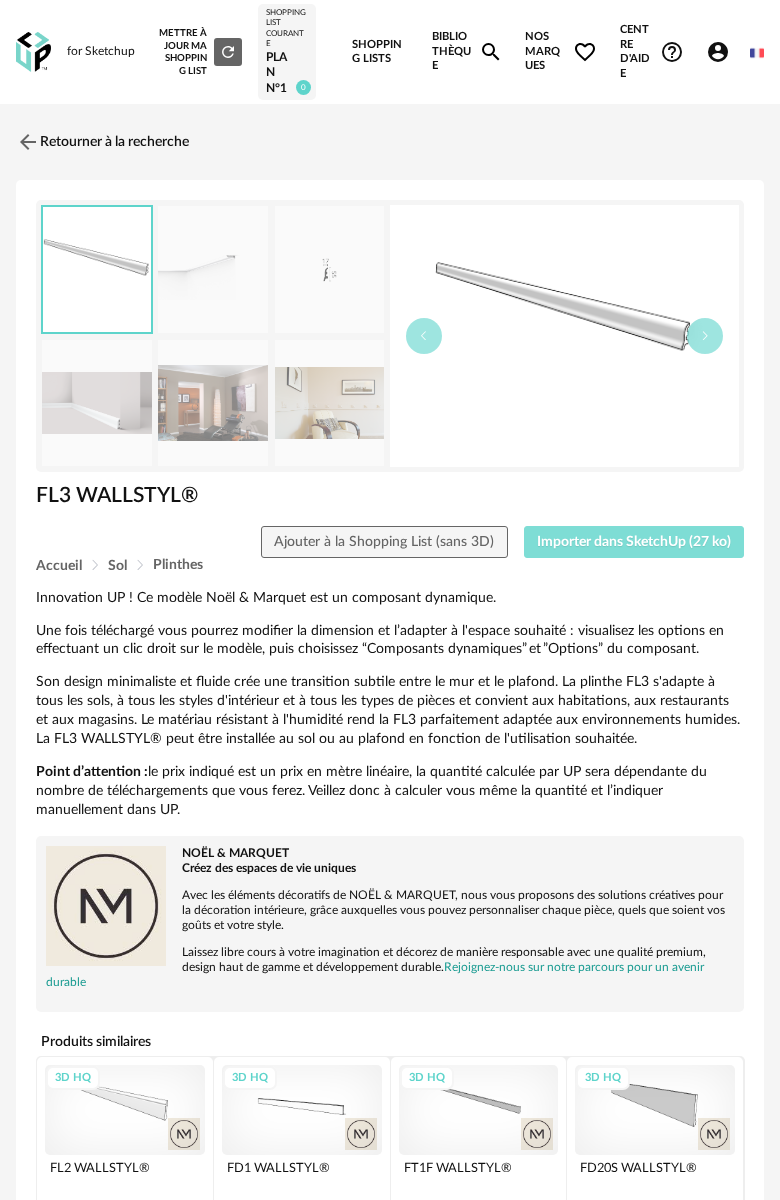 click on "Importer dans SketchUp (27 ko)" at bounding box center (634, 542) 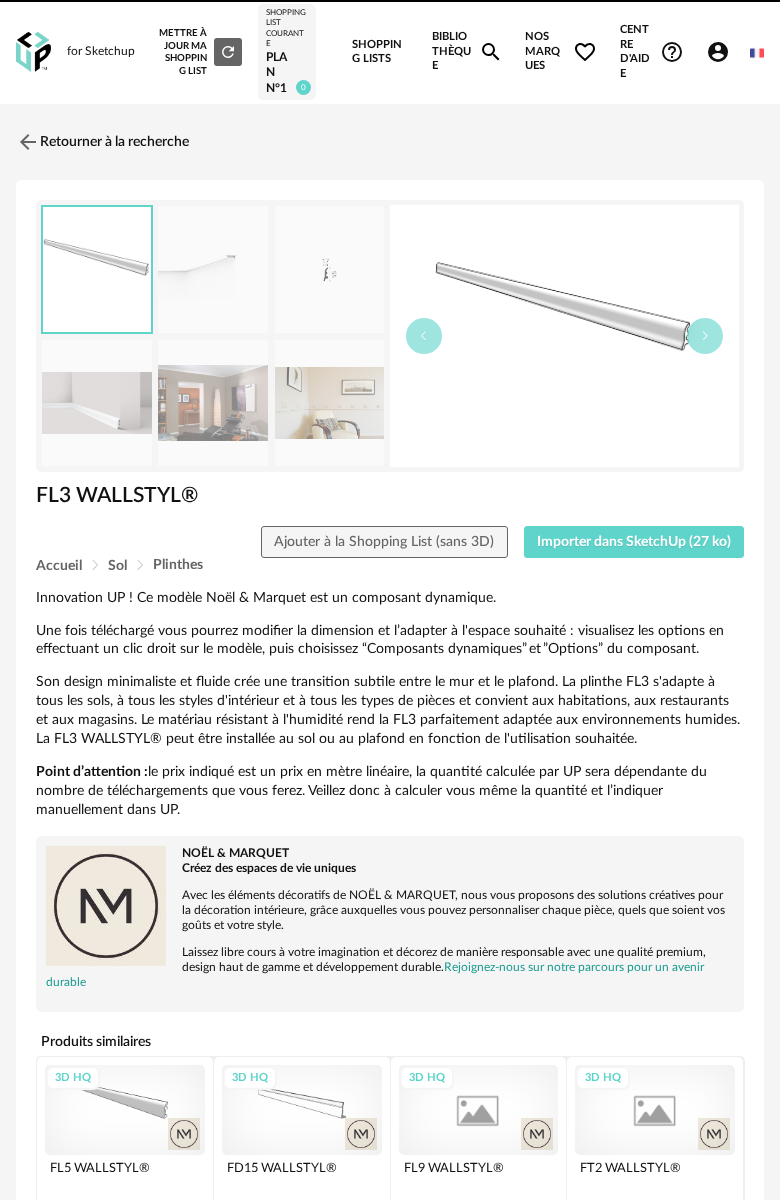 scroll, scrollTop: 0, scrollLeft: 0, axis: both 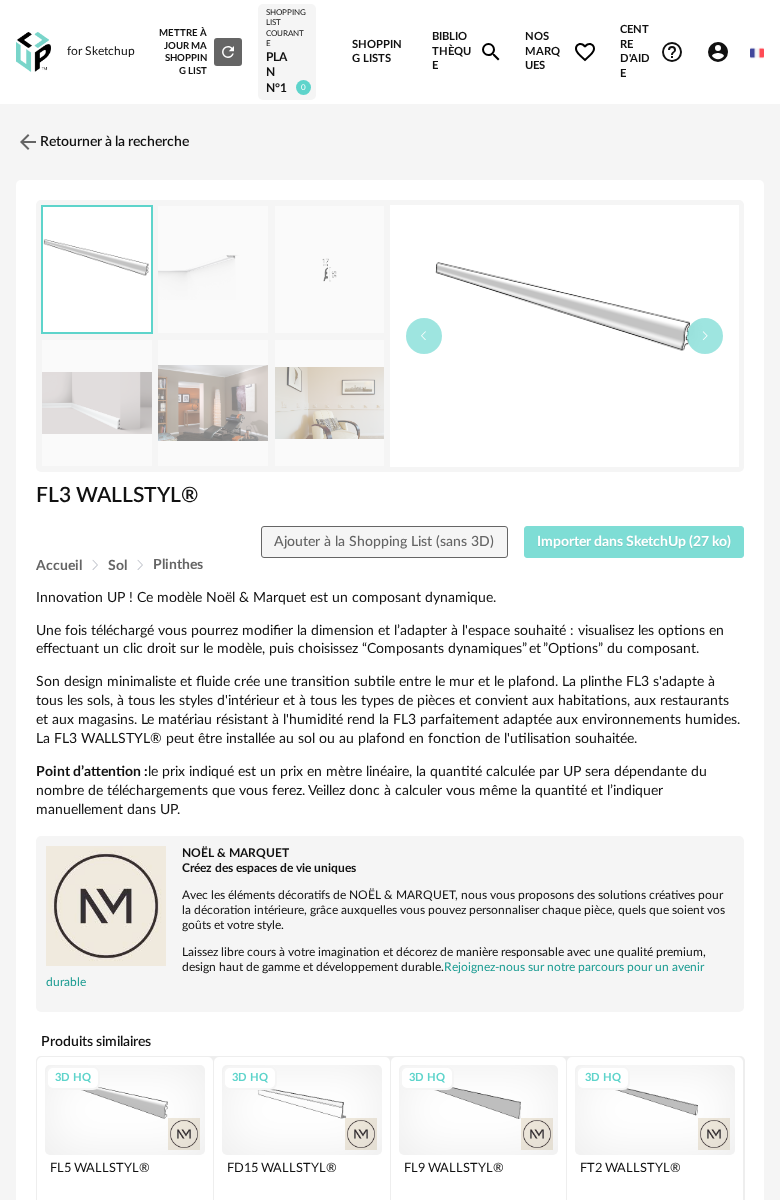 click on "Importer dans SketchUp (27 ko)" at bounding box center [634, 542] 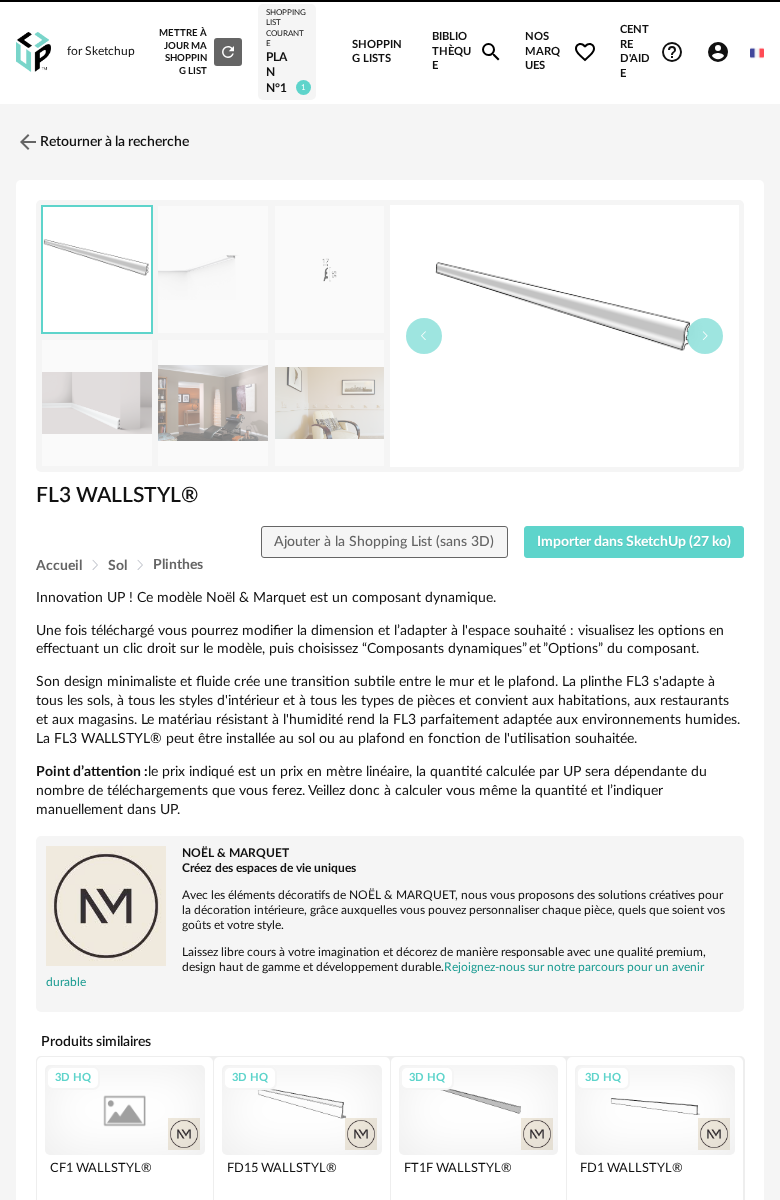 scroll, scrollTop: 0, scrollLeft: 0, axis: both 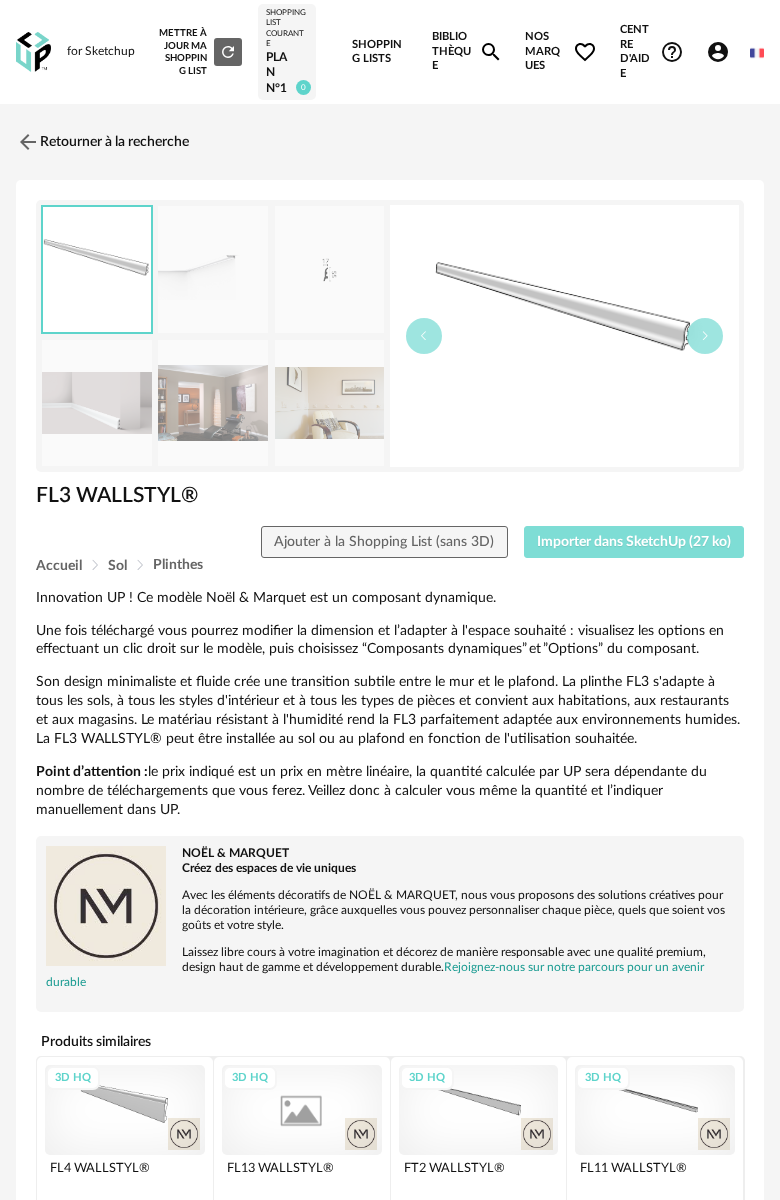 click on "Importer dans SketchUp (27 ko)" at bounding box center (634, 542) 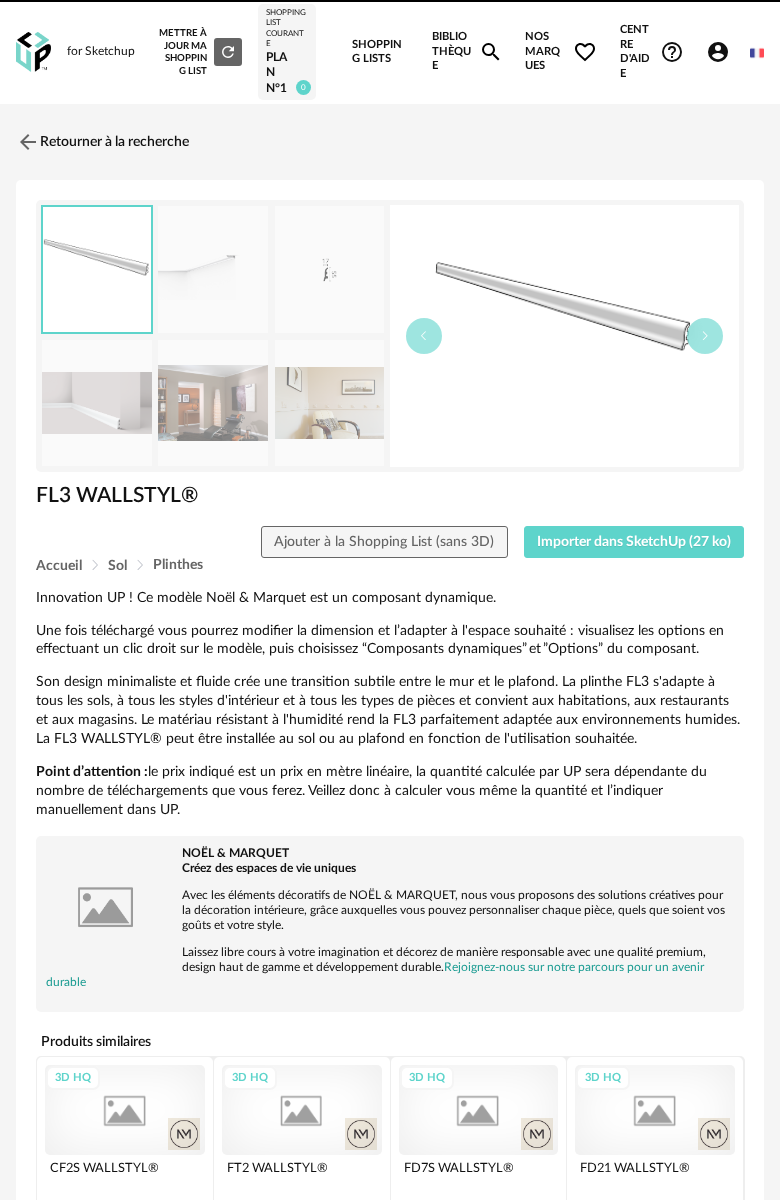 scroll, scrollTop: 0, scrollLeft: 0, axis: both 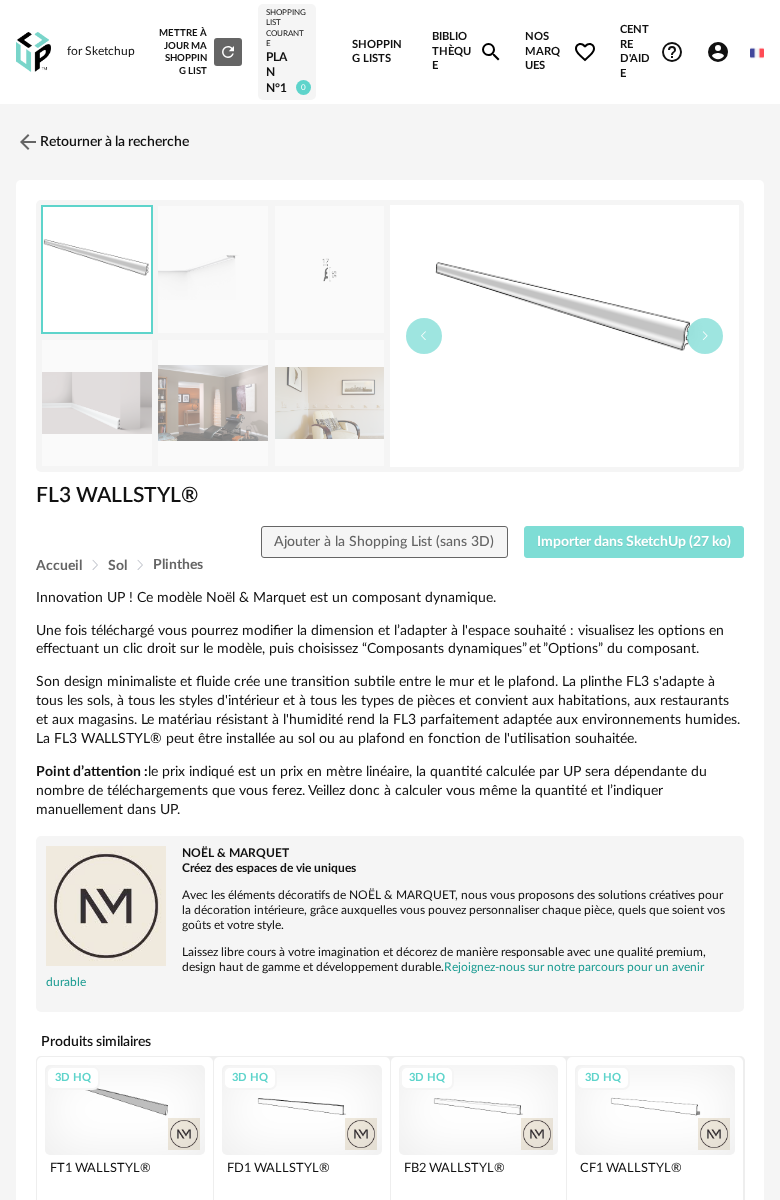 drag, startPoint x: 663, startPoint y: 533, endPoint x: 653, endPoint y: 530, distance: 10.440307 